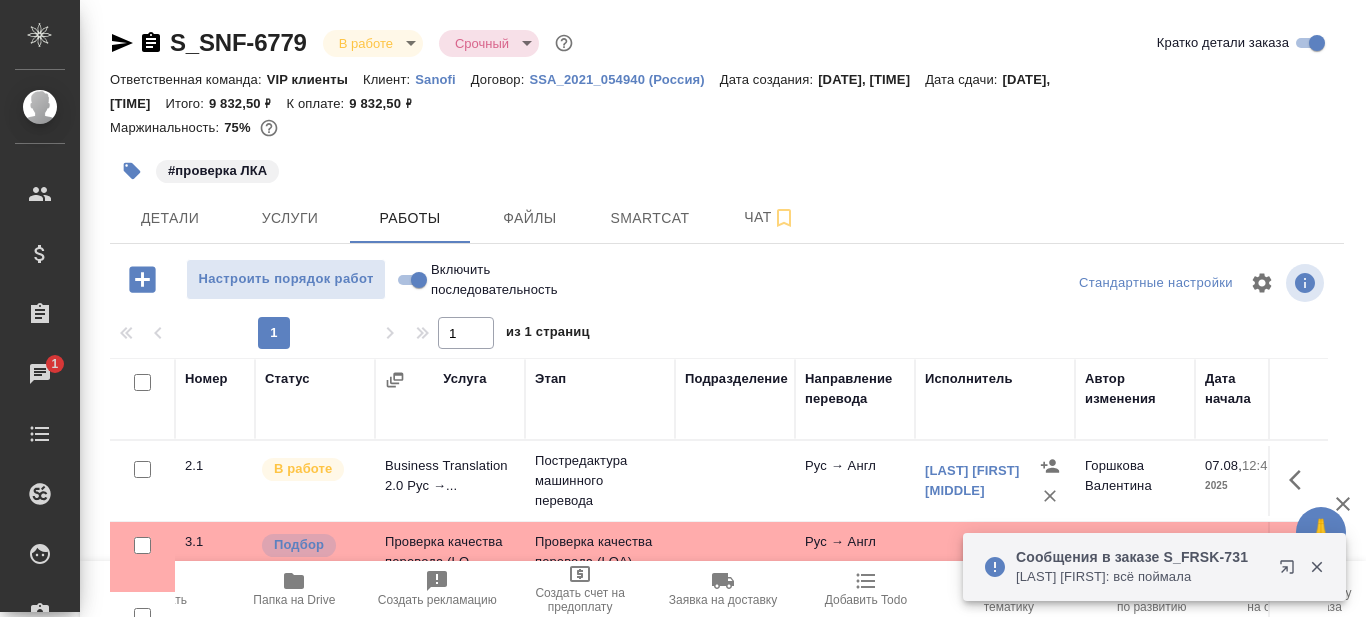scroll, scrollTop: 0, scrollLeft: 0, axis: both 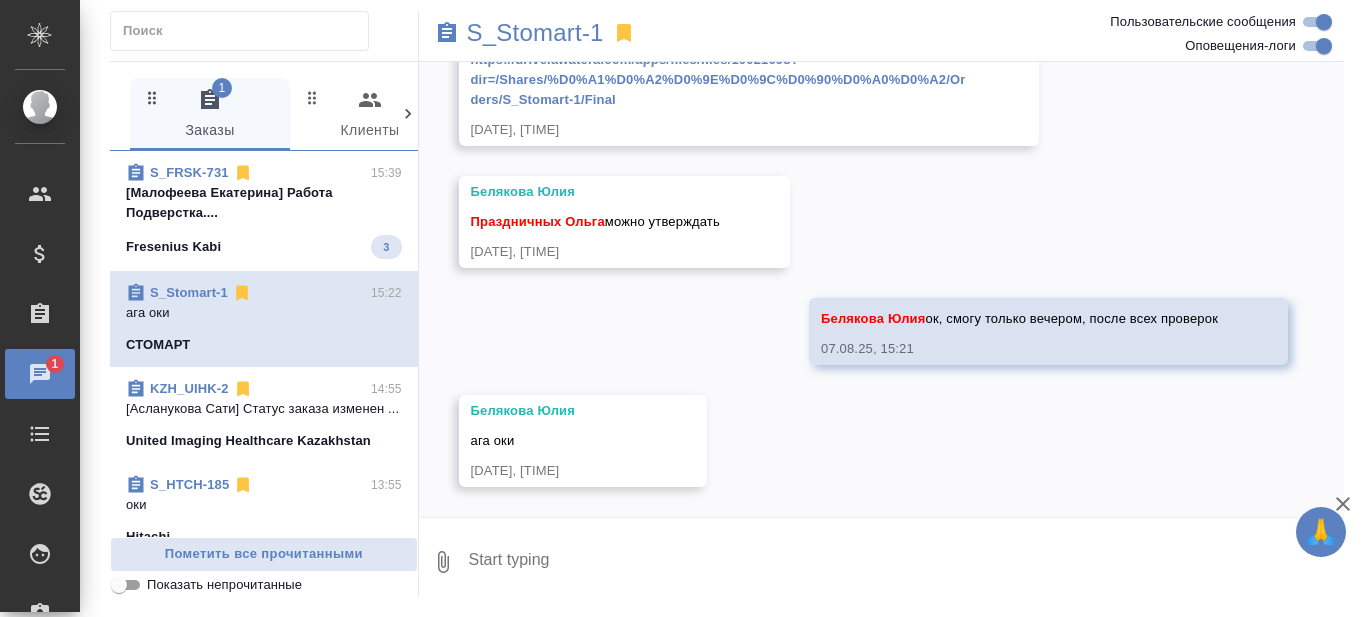 click on "[Малофеева Екатерина] Работа Подверстка...." at bounding box center (264, 203) 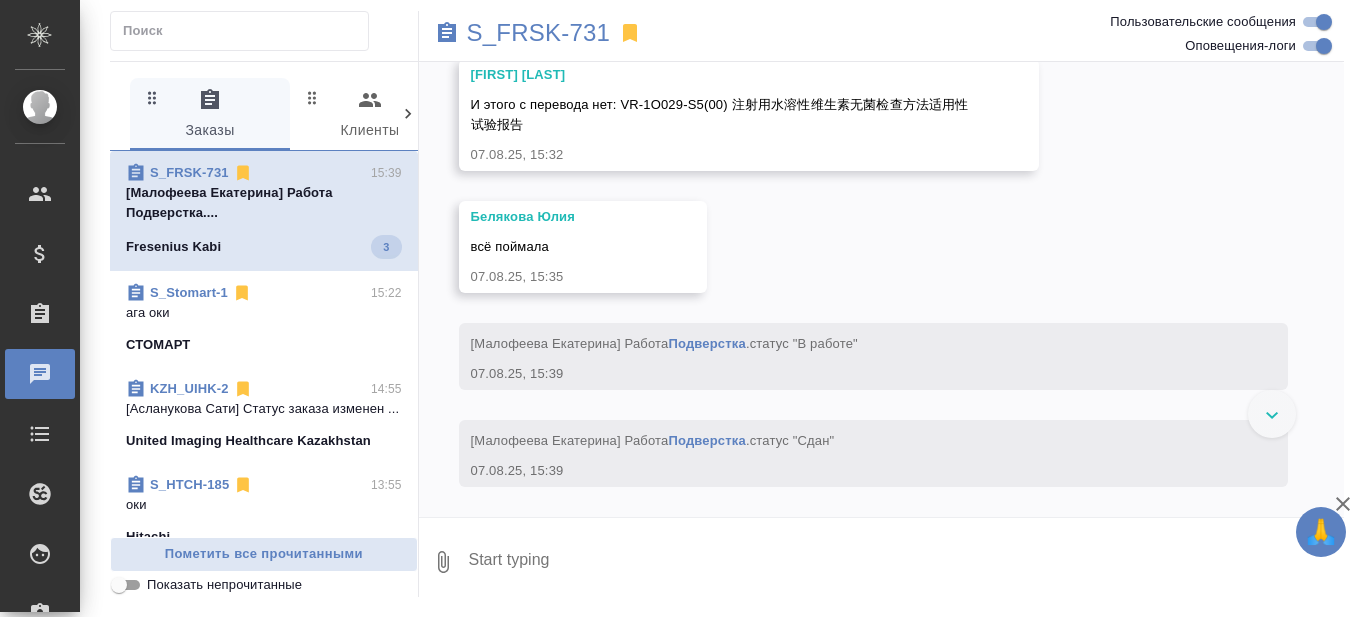scroll, scrollTop: 23510, scrollLeft: 0, axis: vertical 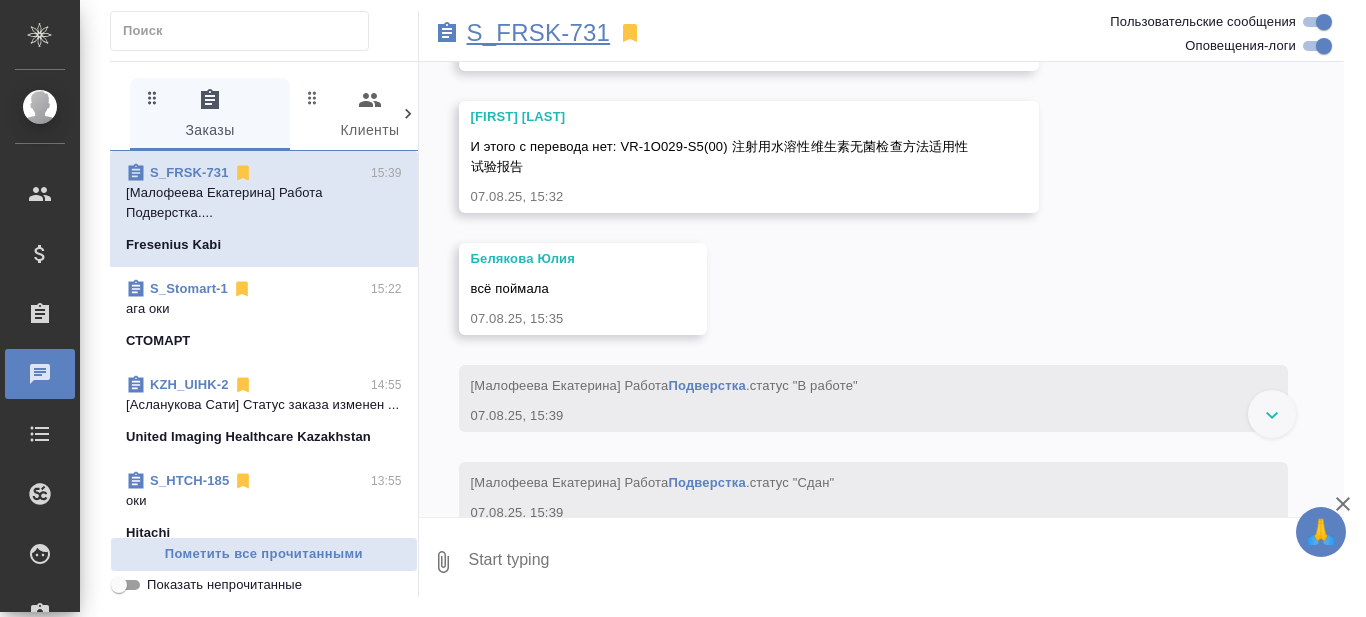 click on "S_FRSK-731" at bounding box center [539, 33] 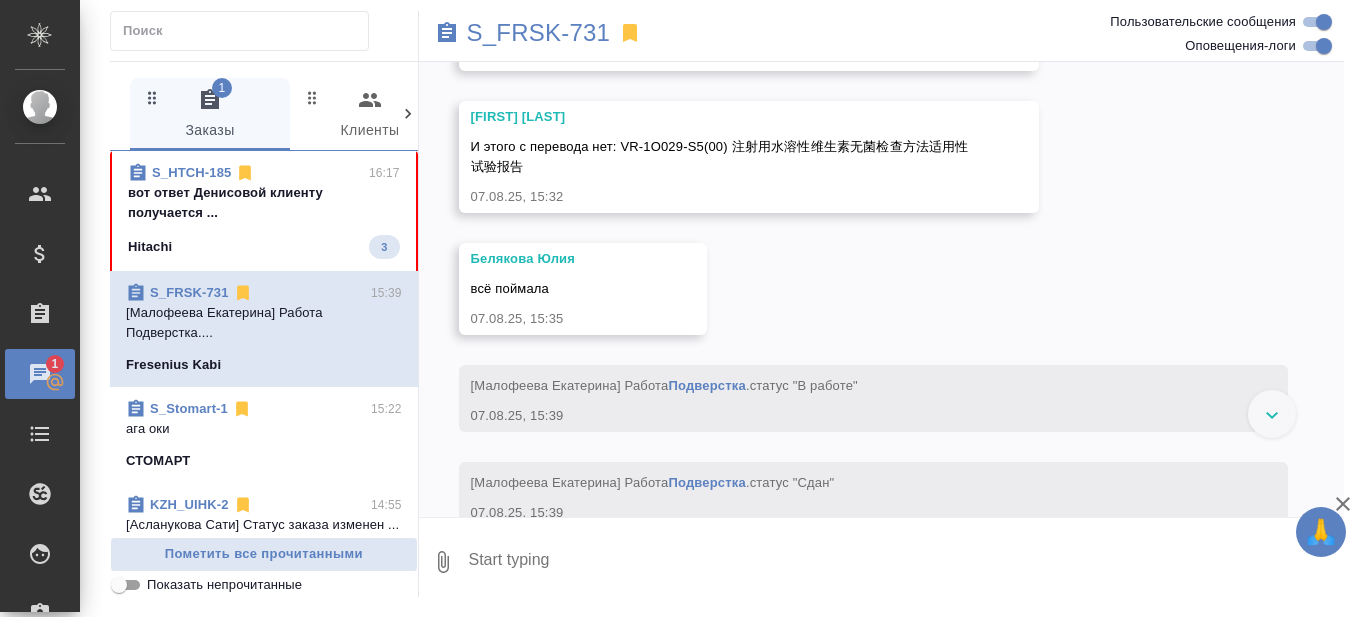 click on "вот ответ Денисовой
клиенту получается ..." at bounding box center (264, 203) 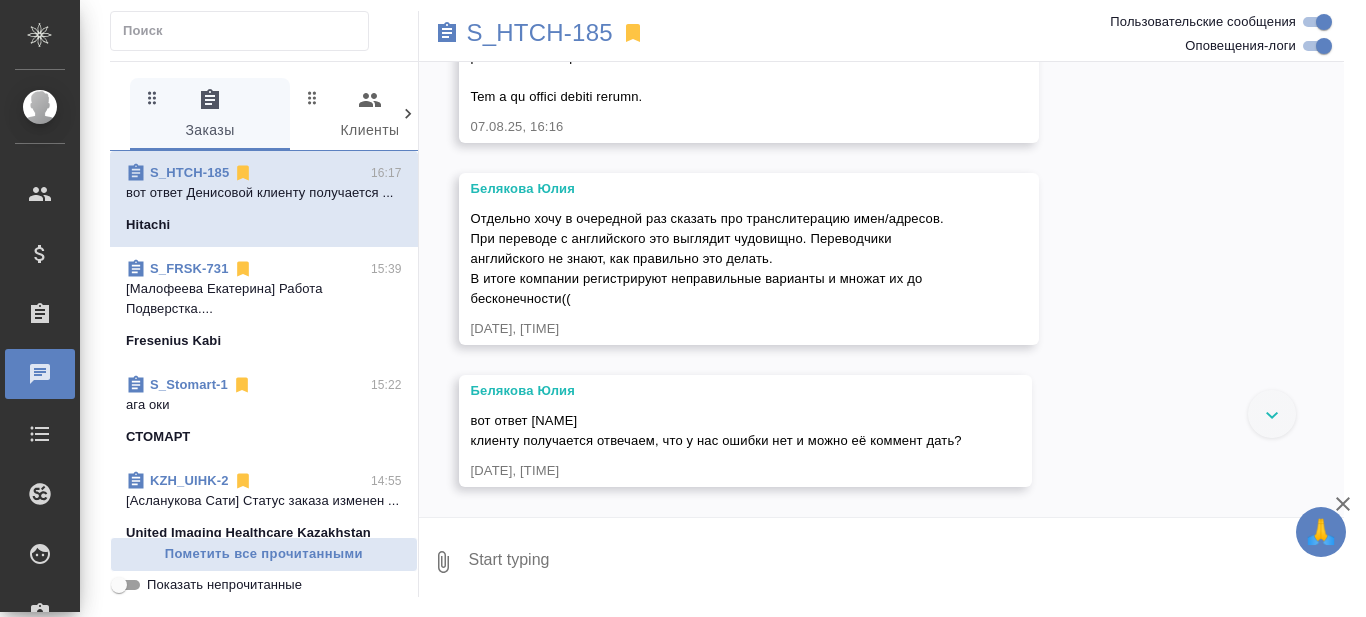 scroll, scrollTop: 36544, scrollLeft: 0, axis: vertical 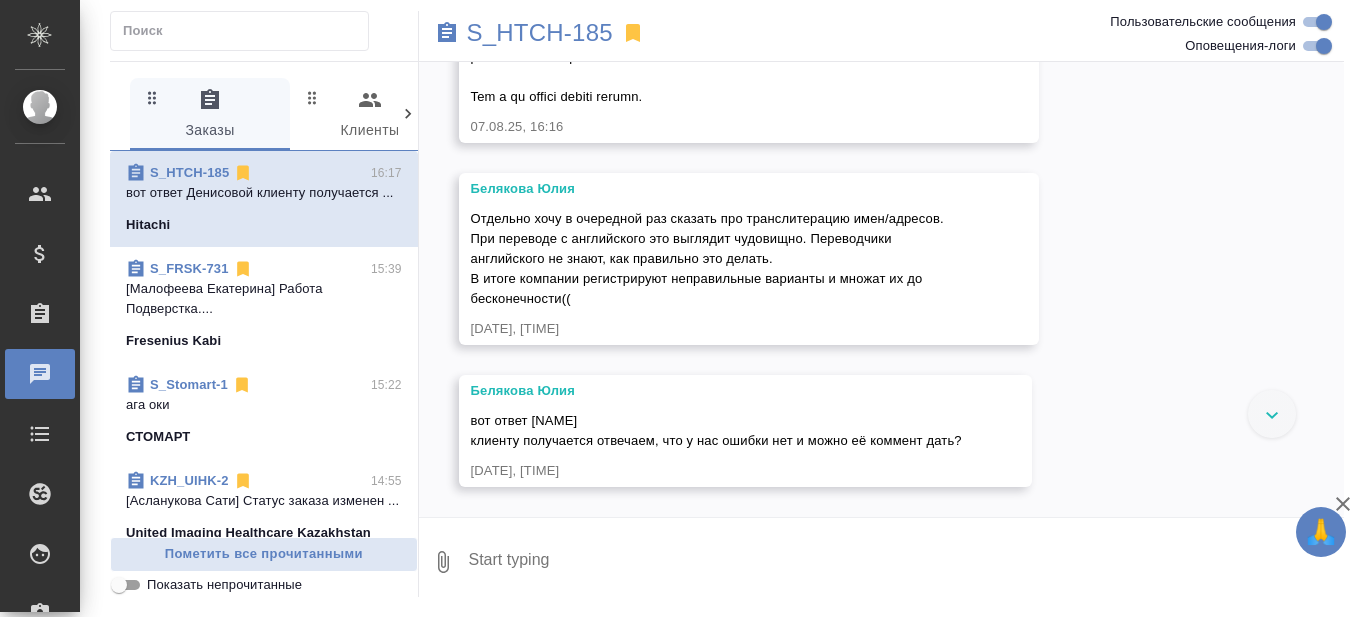 click at bounding box center (906, 562) 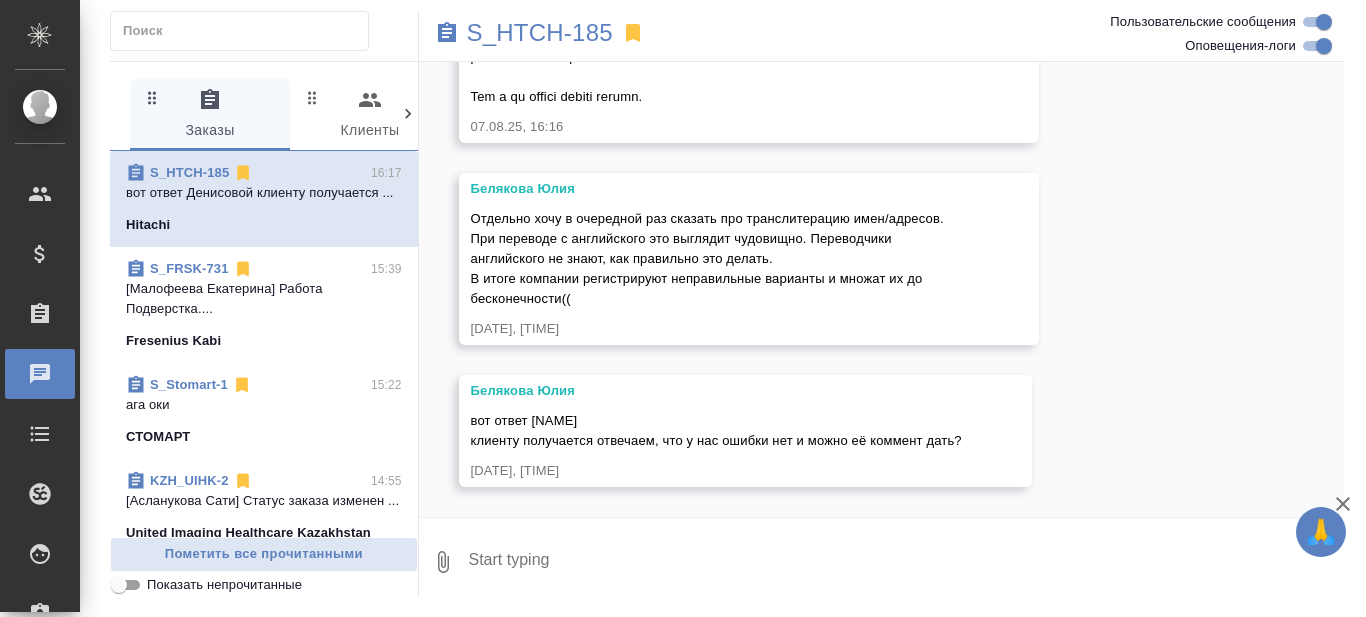 scroll, scrollTop: 36944, scrollLeft: 0, axis: vertical 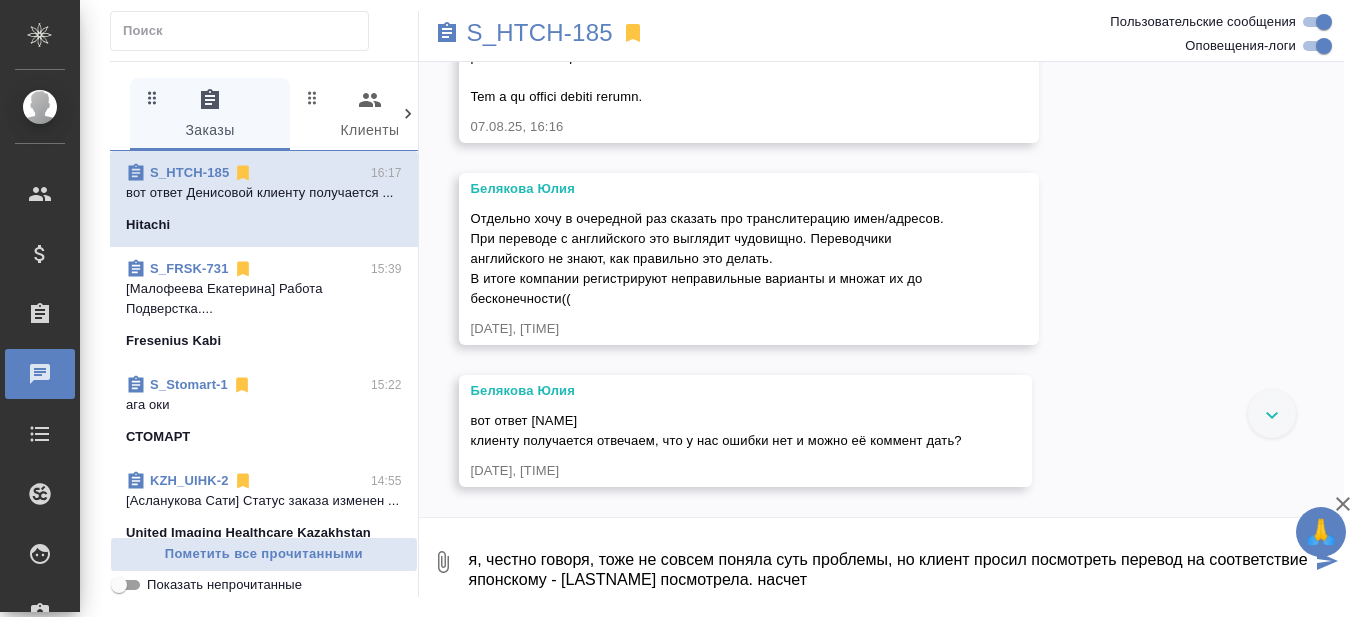 drag, startPoint x: 578, startPoint y: 216, endPoint x: 607, endPoint y: 215, distance: 29.017237 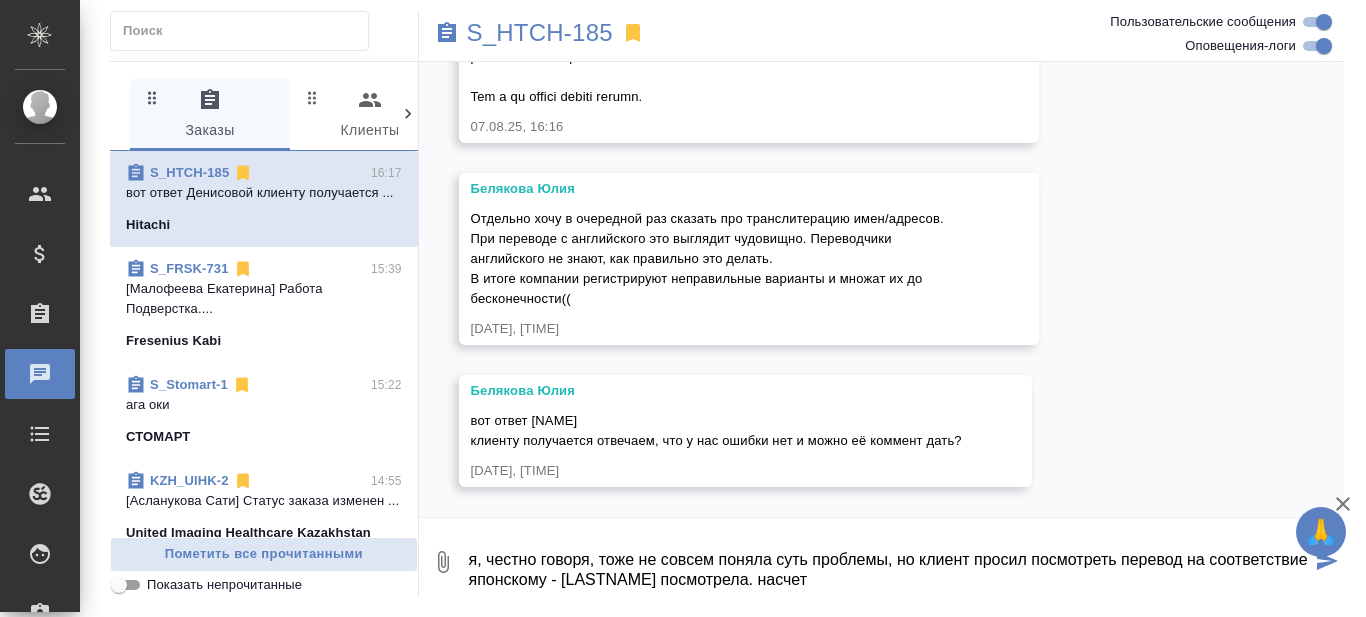 scroll, scrollTop: 36944, scrollLeft: 0, axis: vertical 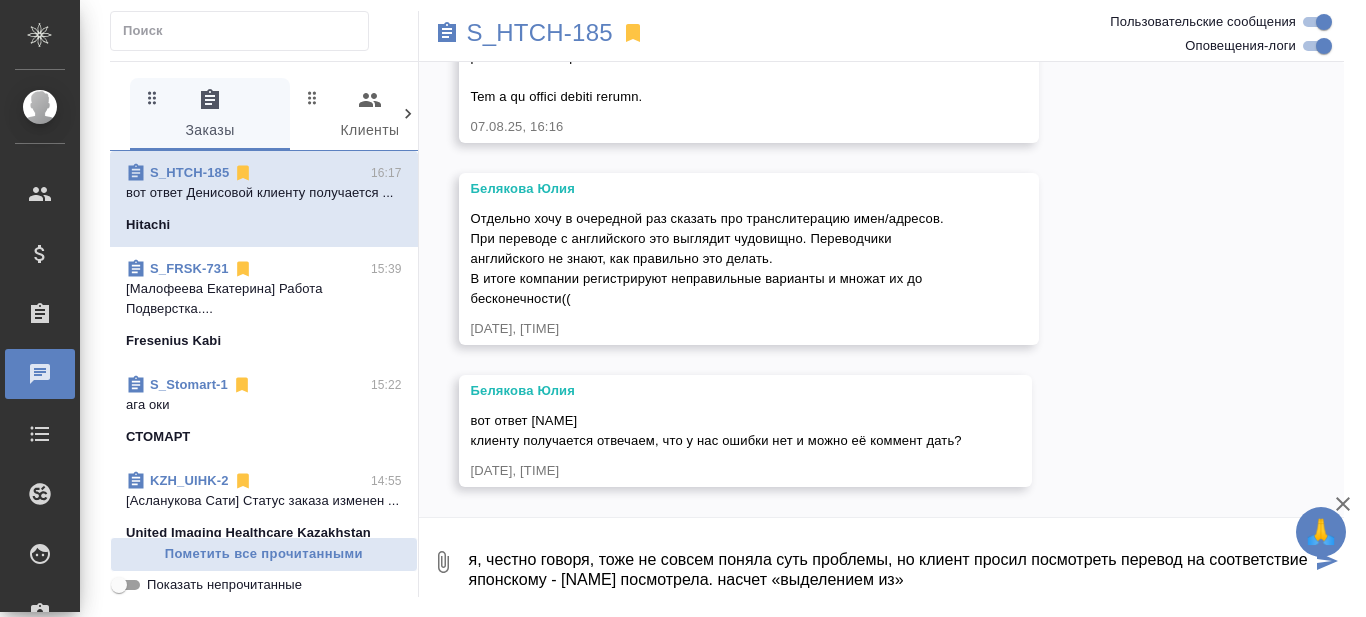 click on "я, честно говоря, тоже не совсем поняла суть проблемы, но клиент просил посмотреть перевод на соответствие японскому - Денисова посмотрела. насчет «выделением из»" at bounding box center [889, 562] 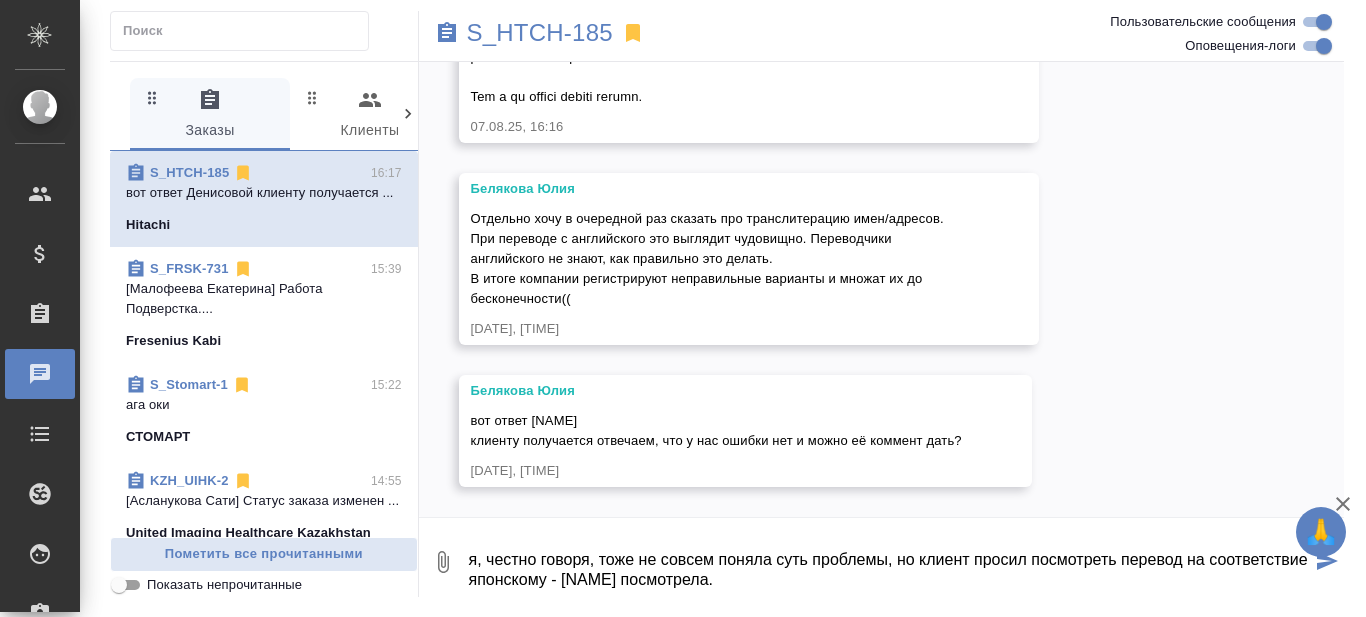 scroll, scrollTop: 12, scrollLeft: 0, axis: vertical 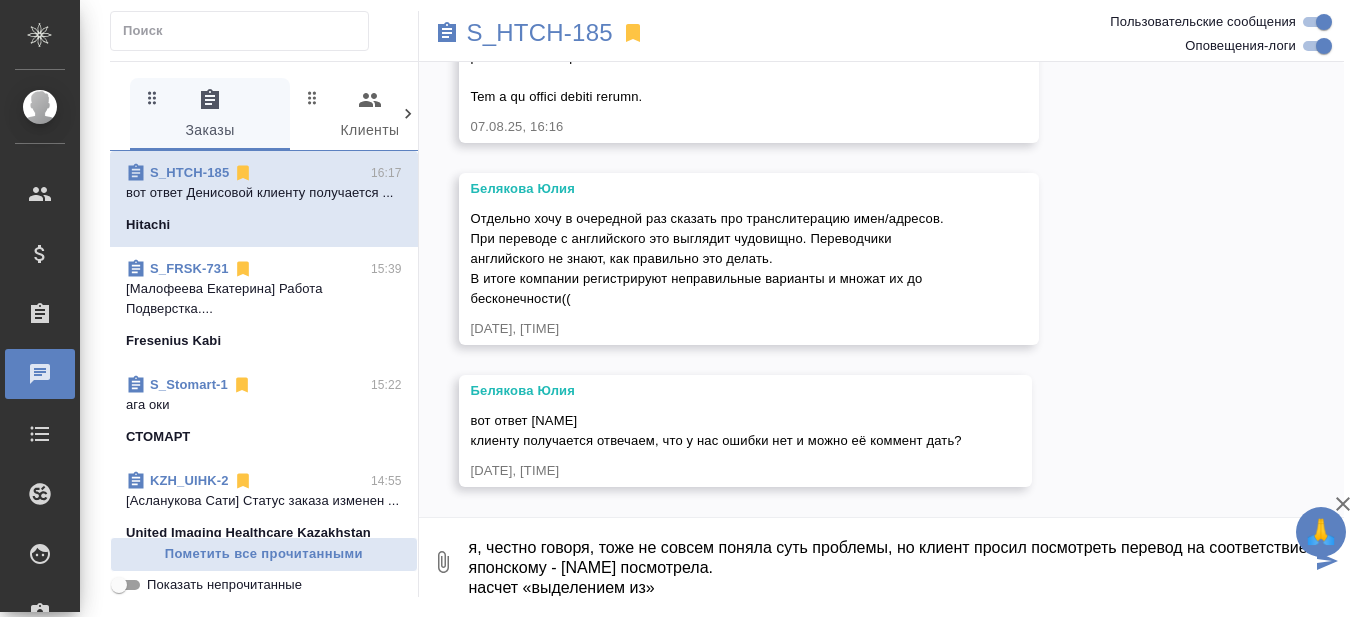 click on "я, честно говоря, тоже не совсем поняла суть проблемы, но клиент просил посмотреть перевод на соответствие японскому - Денисова посмотрела.
насчет «выделением из»" at bounding box center (889, 562) 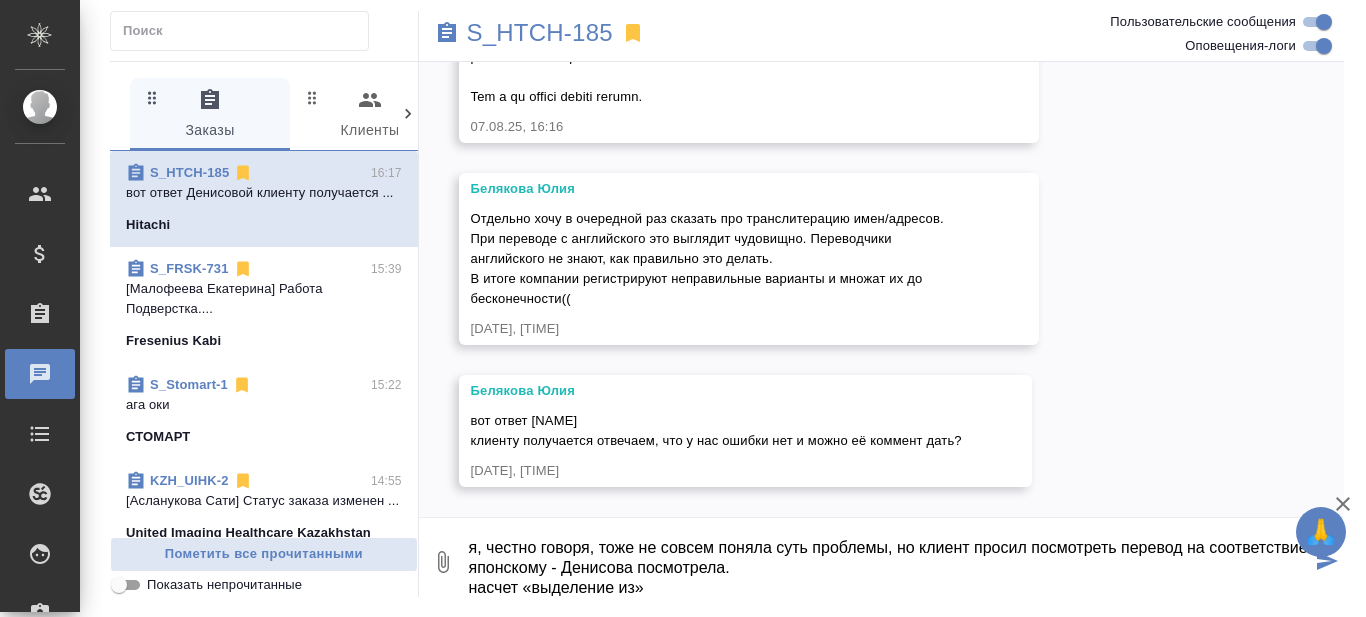 click on "я, честно говоря, тоже не совсем поняла суть проблемы, но клиент просил посмотреть перевод на соответствие японскому - Денисова посмотрела.
насчет «выделение из»" at bounding box center (889, 562) 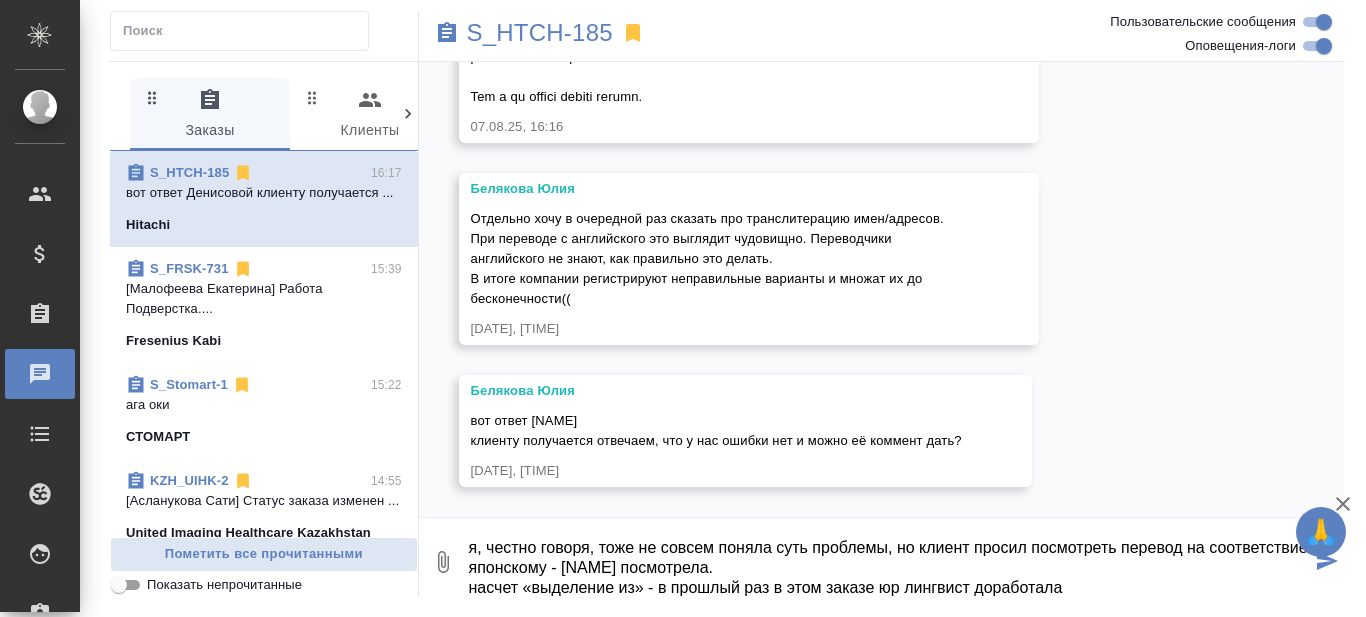 click on "я, честно говоря, тоже не совсем поняла суть проблемы, но клиент просил посмотреть перевод на соответствие японскому - Денисова посмотрела.
насчет «выделение из» - в прошлый раз в этом заказе юр лингвист доработала" at bounding box center [889, 562] 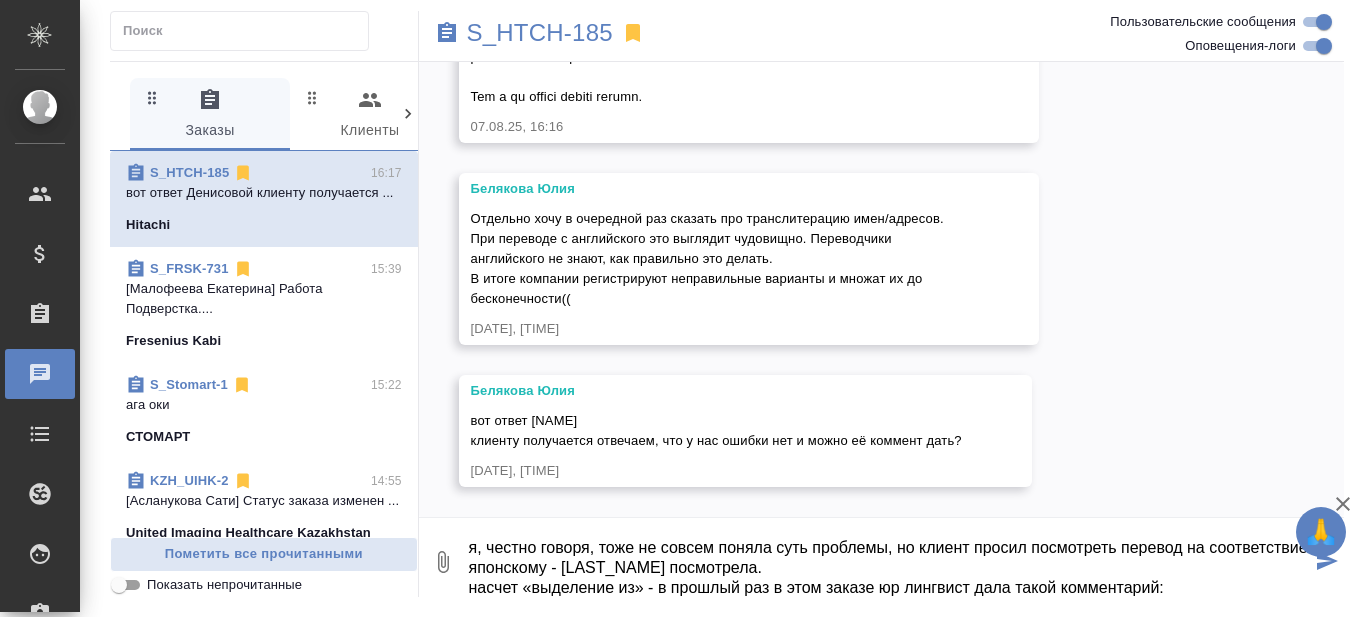 paste on "Насколько я поняла, имеется в виду, передача направления бизнеса (активов). Separated в таком случае было бы правильнее переводить «реорганизуемое лицо (компания)», а separated to действительно что-то вроде «выделение в пользу»." 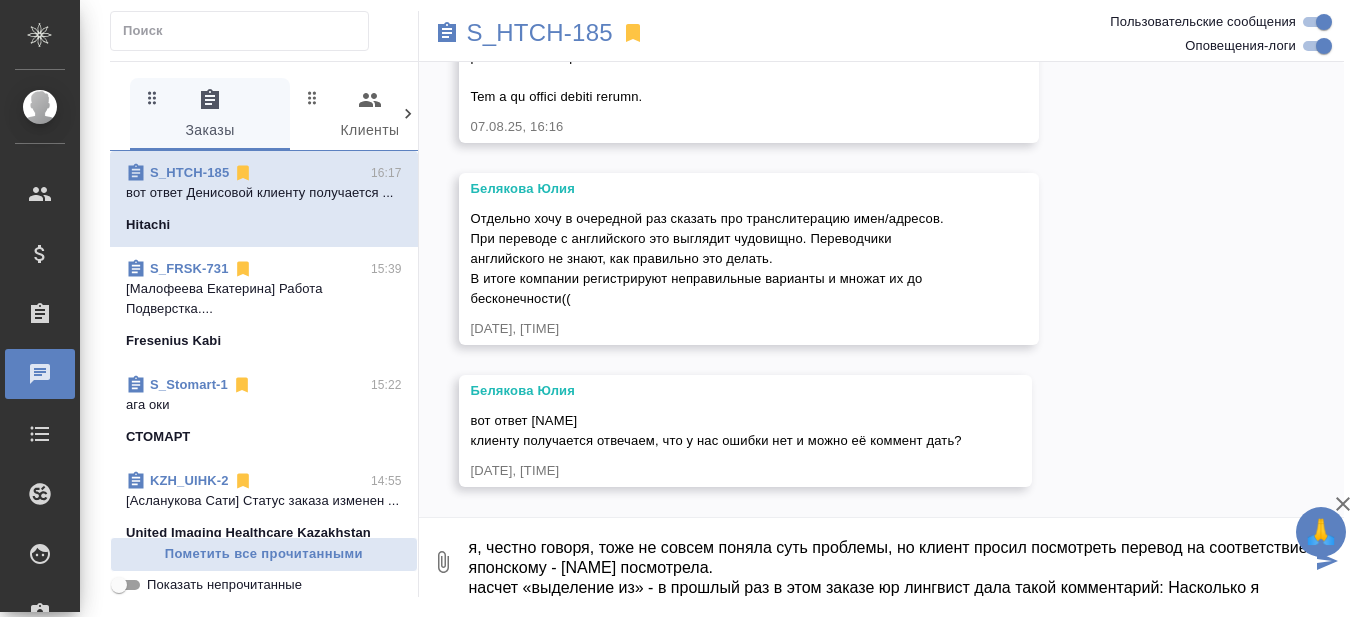 scroll, scrollTop: 72, scrollLeft: 0, axis: vertical 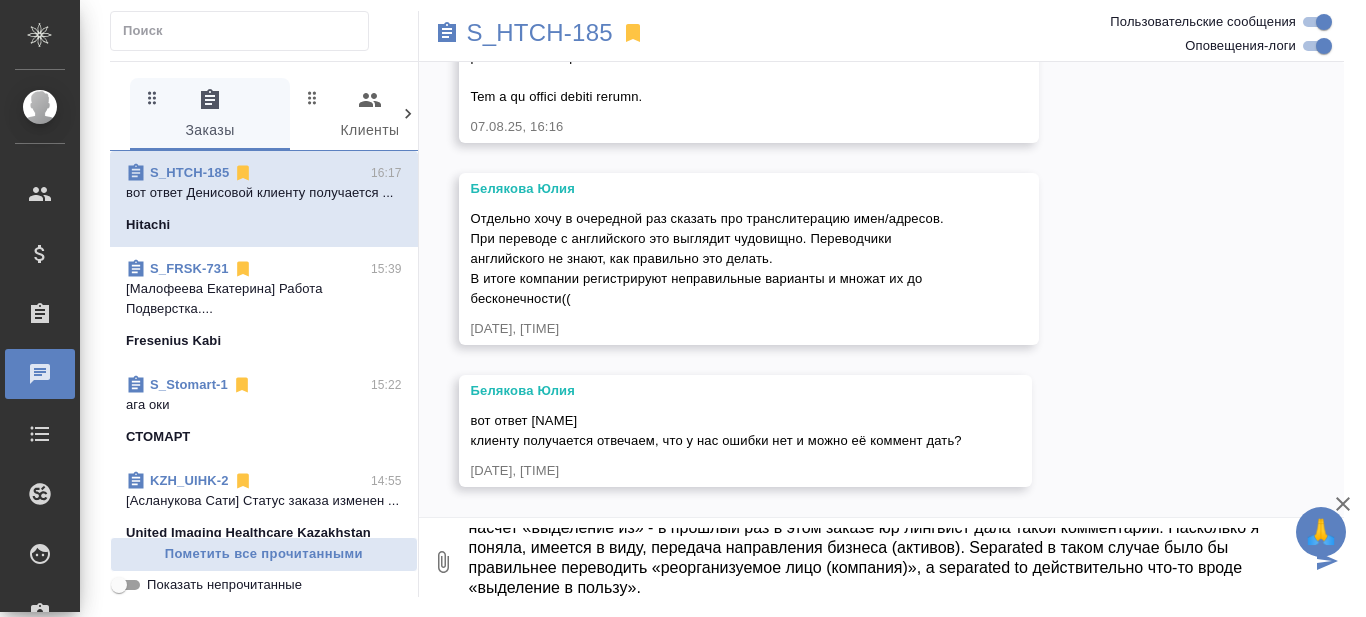 click on "я, честно говоря, тоже не совсем поняла суть проблемы, но клиент просил посмотреть перевод на соответствие японскому - Денисова посмотрела.
насчет «выделение из» - в прошлый раз в этом заказе юр лингвист дала такой комментарий: Насколько я поняла, имеется в виду, передача направления бизнеса (активов). Separated в таком случае было бы правильнее переводить «реорганизуемое лицо (компания)», а separated to действительно что-то вроде «выделение в пользу»." at bounding box center [889, 562] 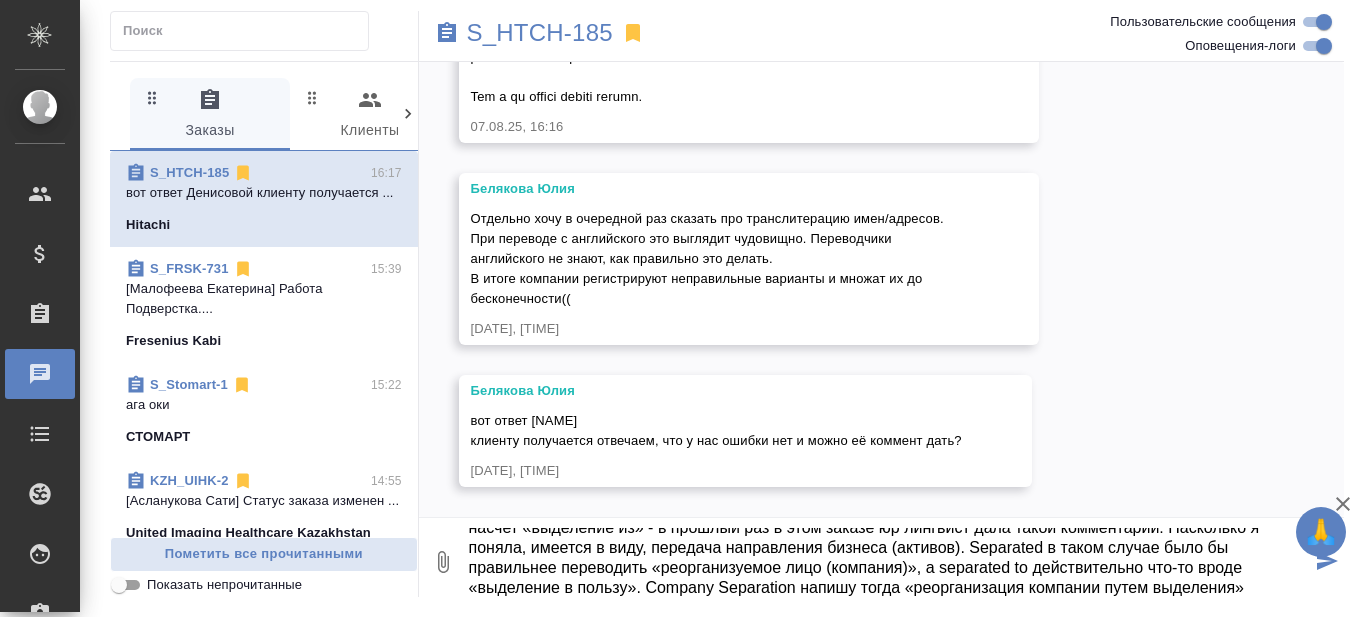 click on "я, честно говоря, тоже не совсем поняла суть проблемы, но клиент просил посмотреть перевод на соответствие японскому - Денисова посмотрела.
насчет «выделение из» - в прошлый раз в этом заказе юр лингвист дала такой комментарий: Насколько я поняла, имеется в виду, передача направления бизнеса (активов). Separated в таком случае было бы правильнее переводить «реорганизуемое лицо (компания)», а separated to действительно что-то вроде «выделение в пользу». Company Separation напишу тогда «реорганизация компании путем выделения»" at bounding box center [889, 562] 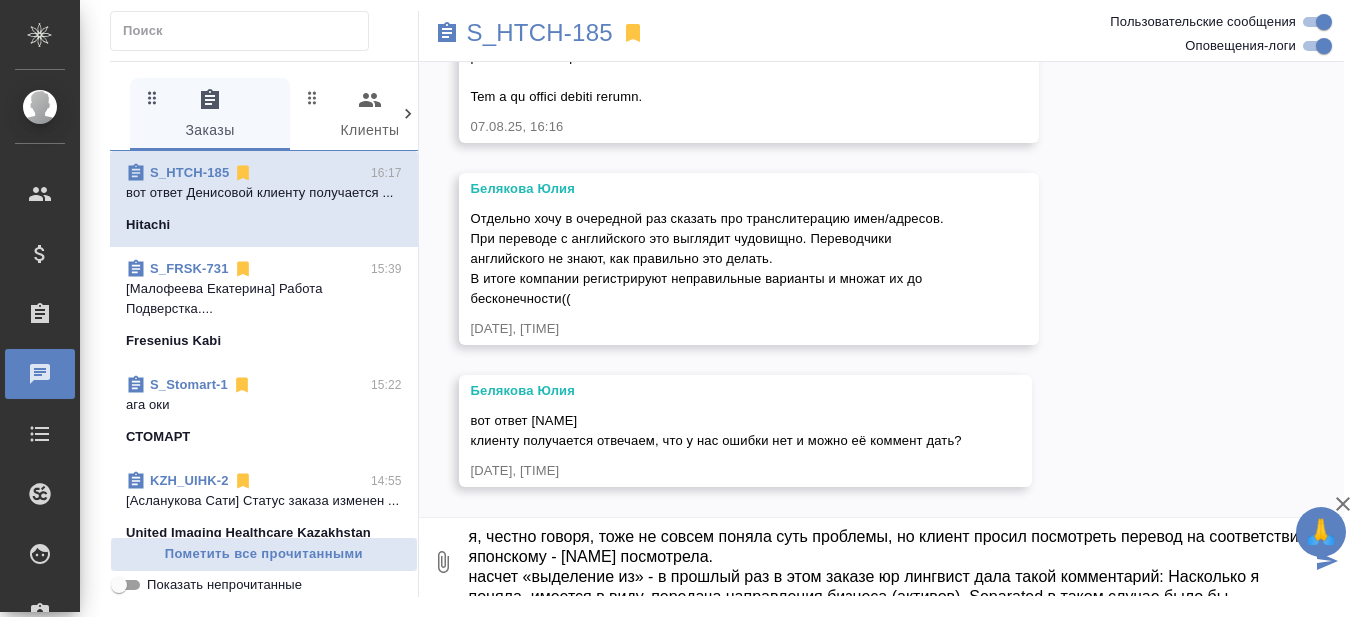 click on "я, честно говоря, тоже не совсем поняла суть проблемы, но клиент просил посмотреть перевод на соответствие японскому - Денисова посмотрела.
насчет «выделение из» - в прошлый раз в этом заказе юр лингвист дала такой комментарий: Насколько я поняла, имеется в виду, передача направления бизнеса (активов). Separated в таком случае было бы правильнее переводить «реорганизуемое лицо (компания)», а separated to действительно что-то вроде «выделение в пользу». Company Separation напишу тогда «реорганизация компании путем выделения»" at bounding box center [889, 562] 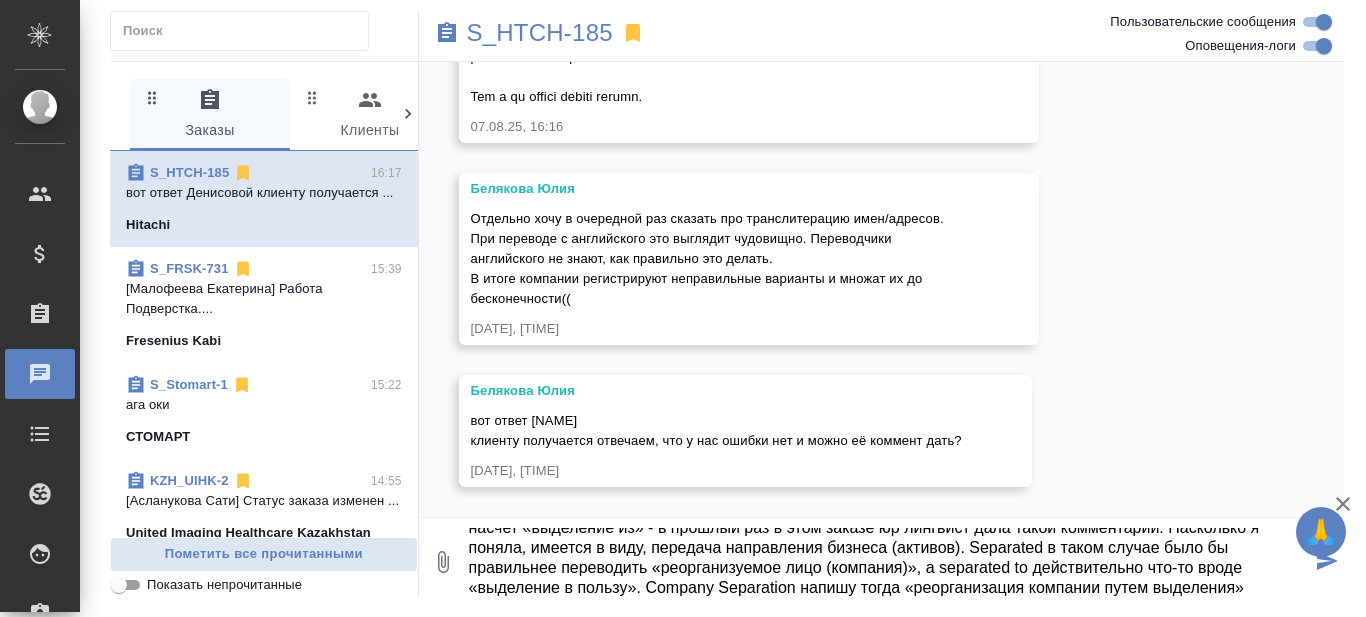 scroll, scrollTop: 63, scrollLeft: 0, axis: vertical 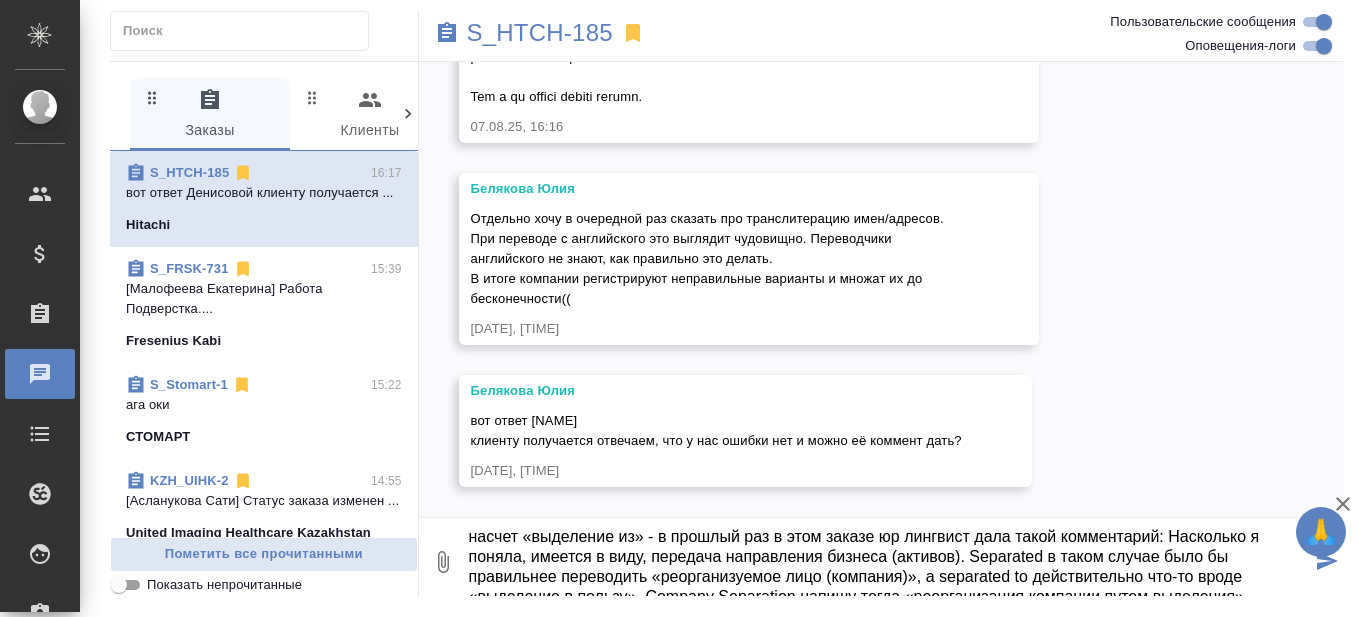 click on "я, честно говоря, тоже не совсем поняла суть проблемы, но клиент просил посмотреть перевод на соответствие японскому - Денисова посмотрела.
насчет «выделение из» - в прошлый раз в этом заказе юр лингвист дала такой комментарий: Насколько я поняла, имеется в виду, передача направления бизнеса (активов). Separated в таком случае было бы правильнее переводить «реорганизуемое лицо (компания)», а separated to действительно что-то вроде «выделение в пользу». Company Separation напишу тогда «реорганизация компании путем выделения»" at bounding box center (889, 562) 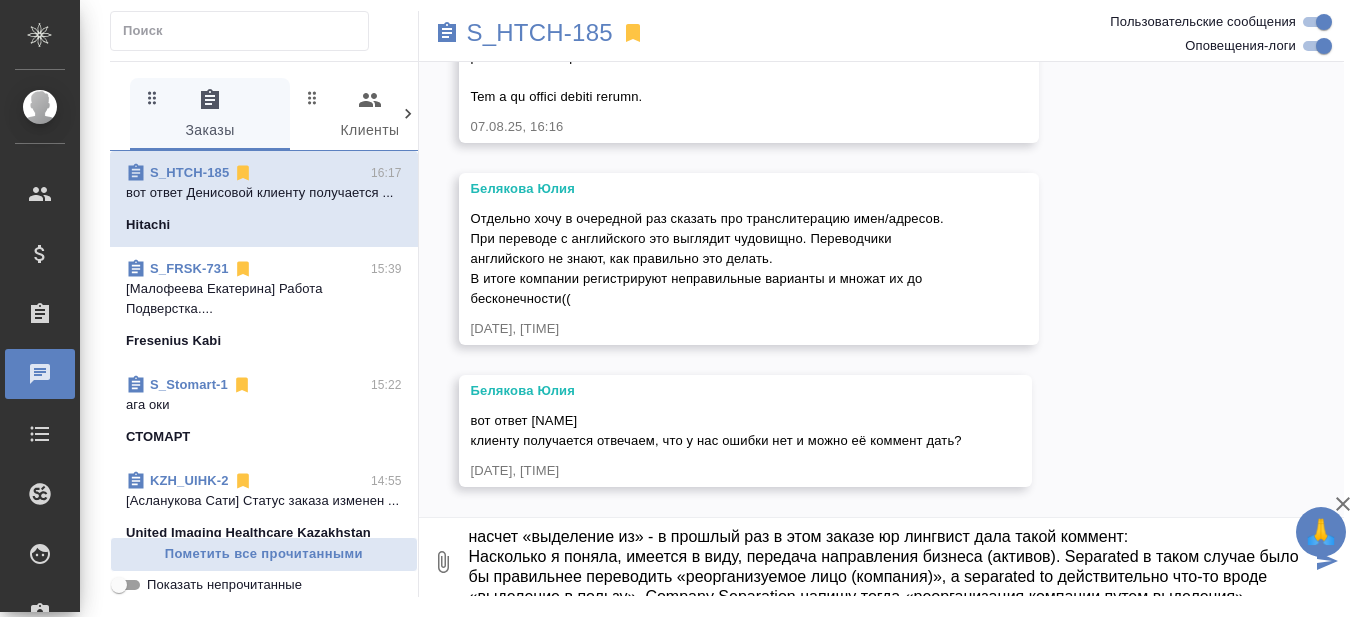 scroll, scrollTop: 80, scrollLeft: 0, axis: vertical 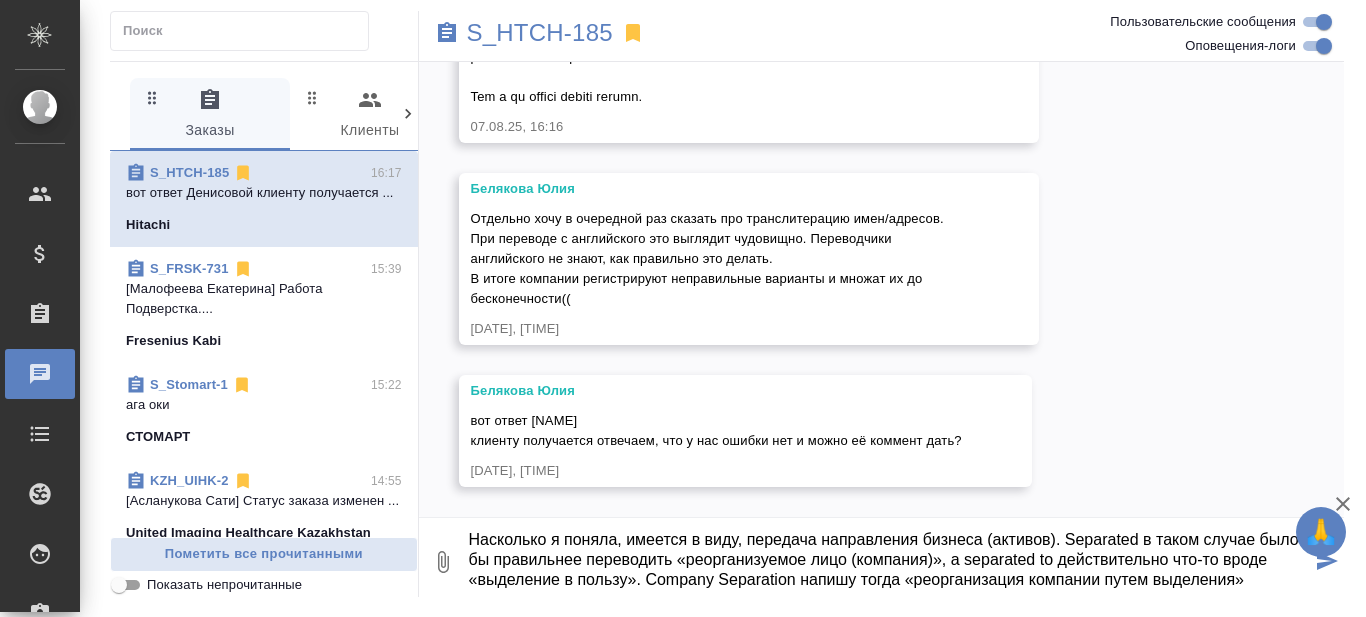 click on "я, честно говоря, тоже не совсем поняла суть проблемы, но клиент просил посмотреть перевод на соответствие японскому - Денисова посмотрела.
насчет «выделение из» - в прошлый раз в этом заказе юр лингвист дала такой комментарий:
Насколько я поняла, имеется в виду, передача направления бизнеса (активов). Separated в таком случае было бы правильнее переводить «реорганизуемое лицо (компания)», а separated to действительно что-то вроде «выделение в пользу». Company Separation напишу тогда «реорганизация компании путем выделения»" at bounding box center [889, 562] 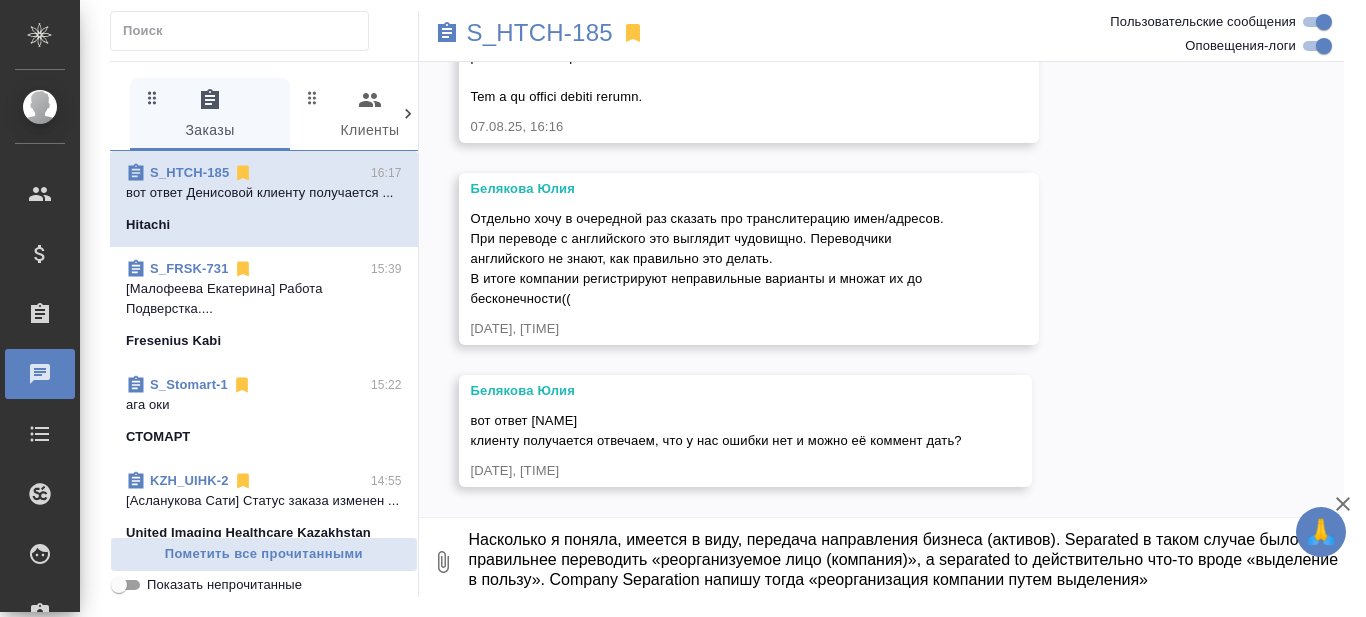 scroll, scrollTop: 0, scrollLeft: 0, axis: both 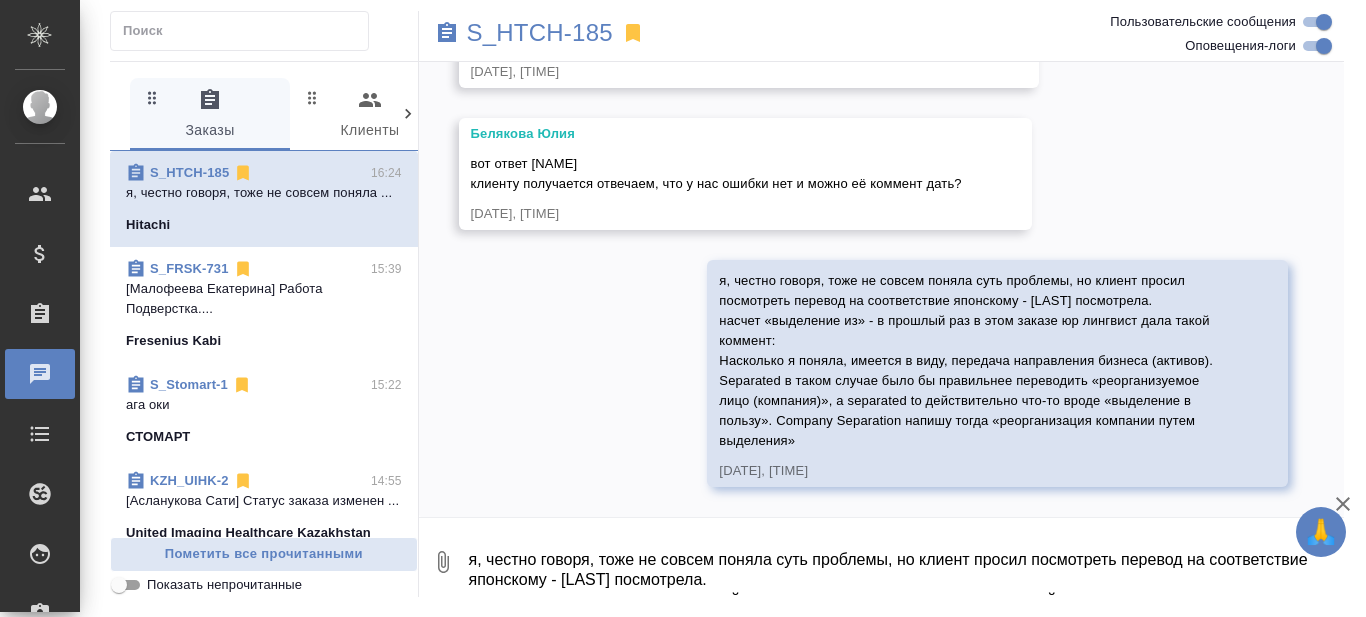 click on "я, честно говоря, тоже не совсем поняла суть проблемы, но клиент просил посмотреть перевод на соответствие японскому - Денисова посмотрела.
насчет «выделение из» - в прошлый раз в этом заказе юр лингвист дала такой комментарий:
Насколько я поняла, имеется в виду, передача направления бизнеса (активов). Separated в таком случае было бы правильнее переводить «реорганизуемое лицо (компания)», а separated to действительно что-то вроде «выделение в пользу». Company Separation напишу тогда «реорганизация компании путем выделения»" at bounding box center [906, 562] 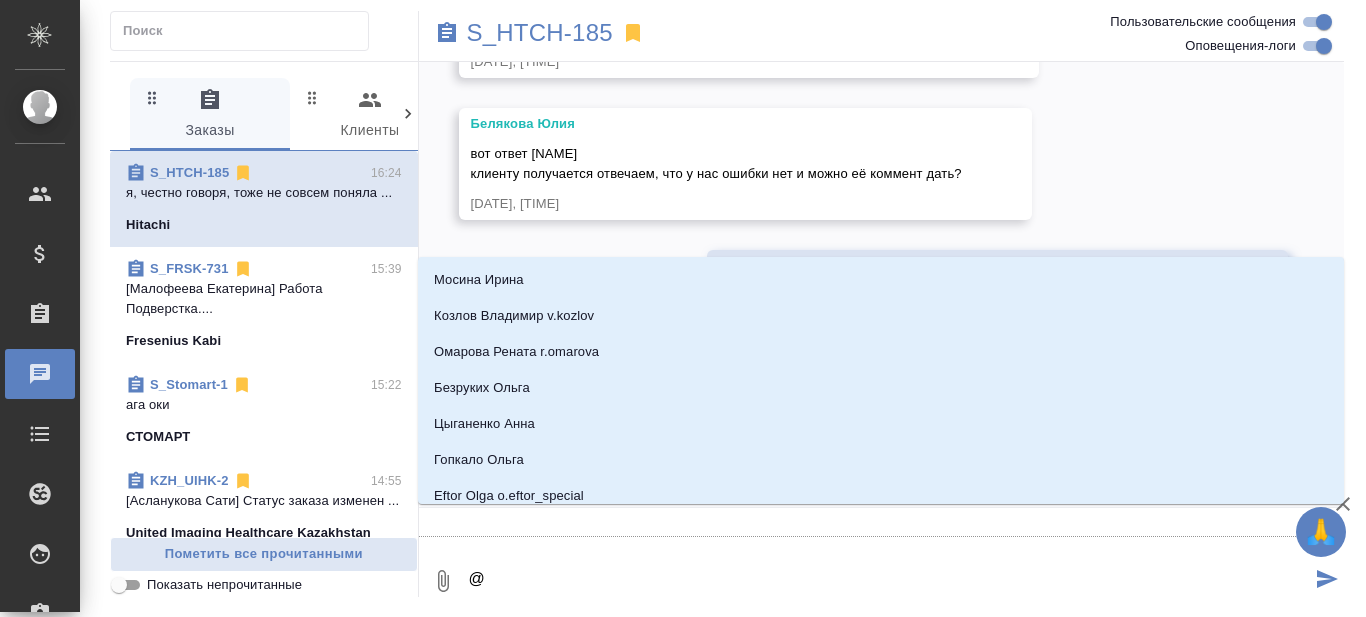 click on "@" at bounding box center [889, 581] 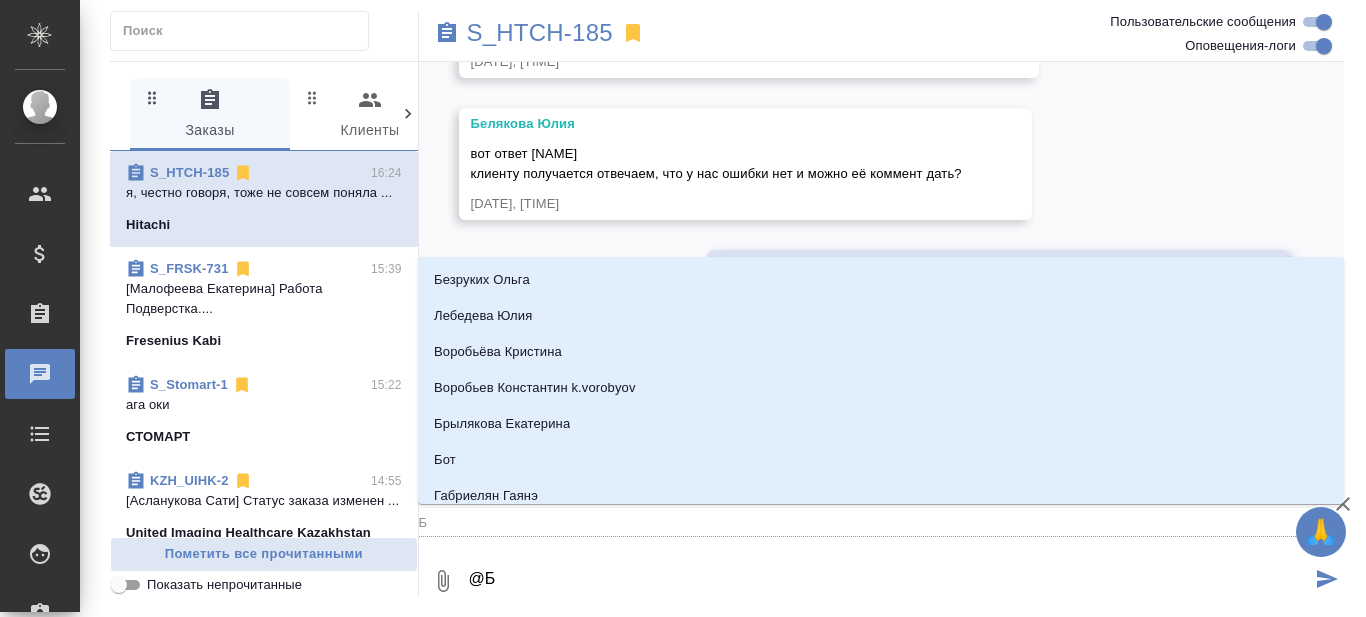 type on "@Бе" 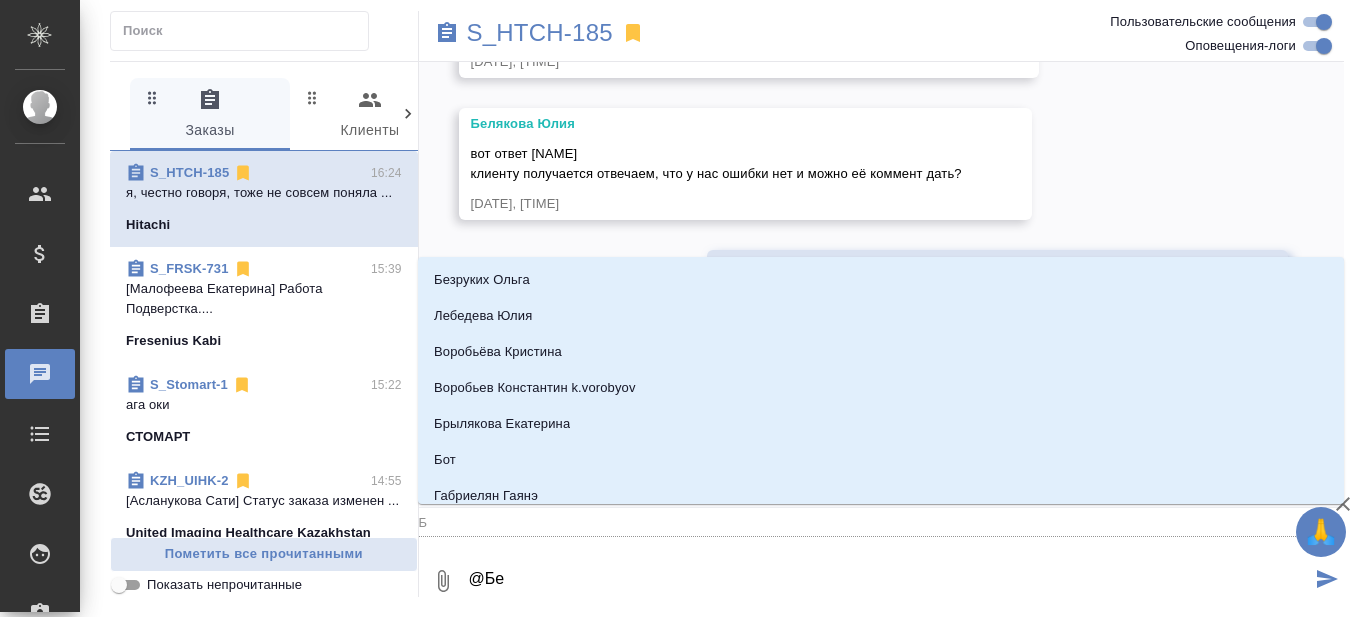 type on "Бе" 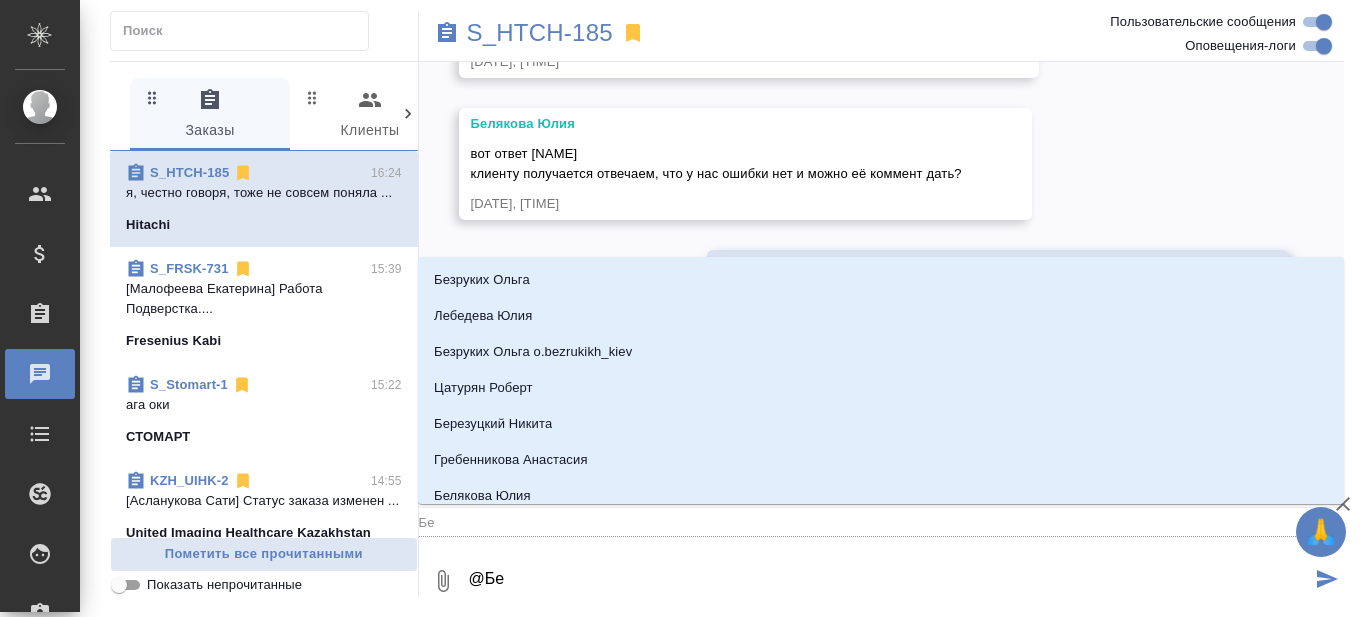 type on "@Бел" 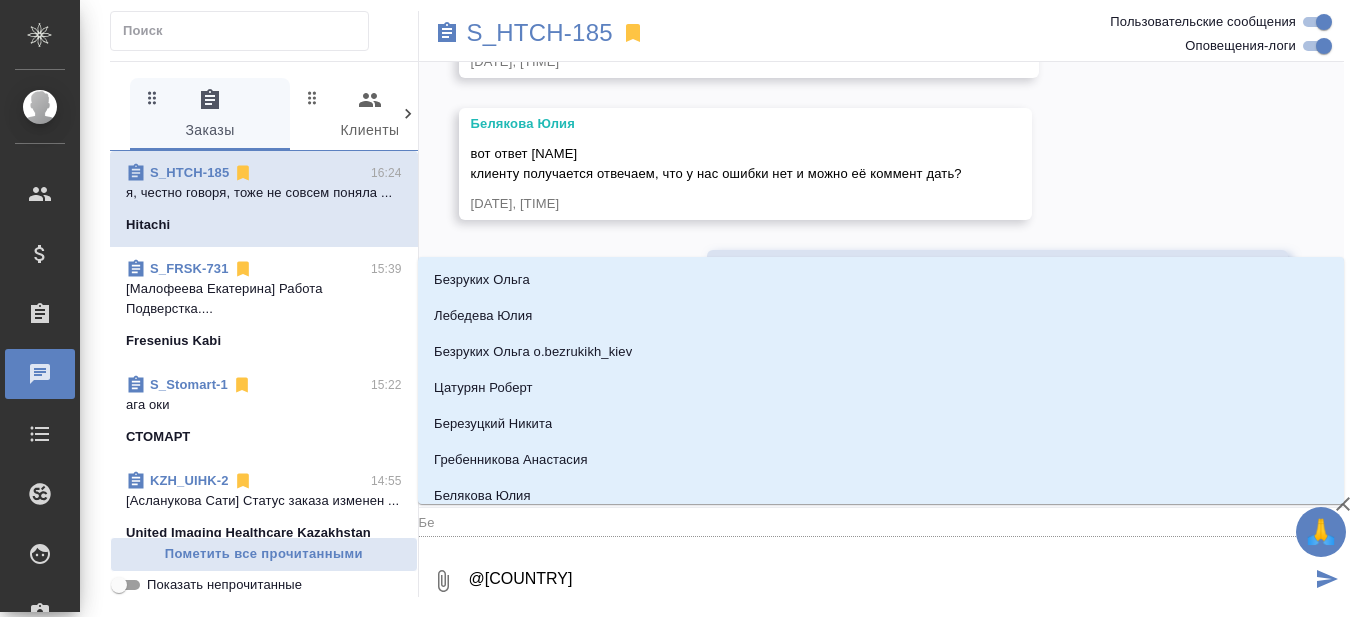 type on "Бел" 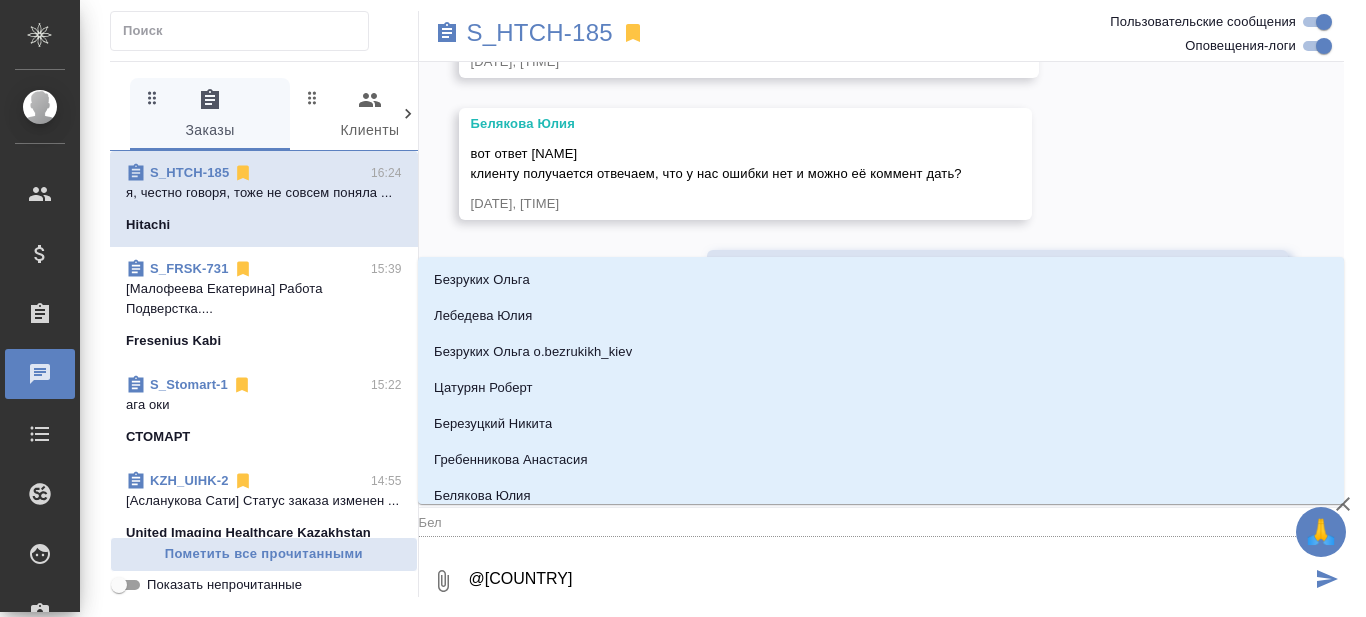 type on "@Беля" 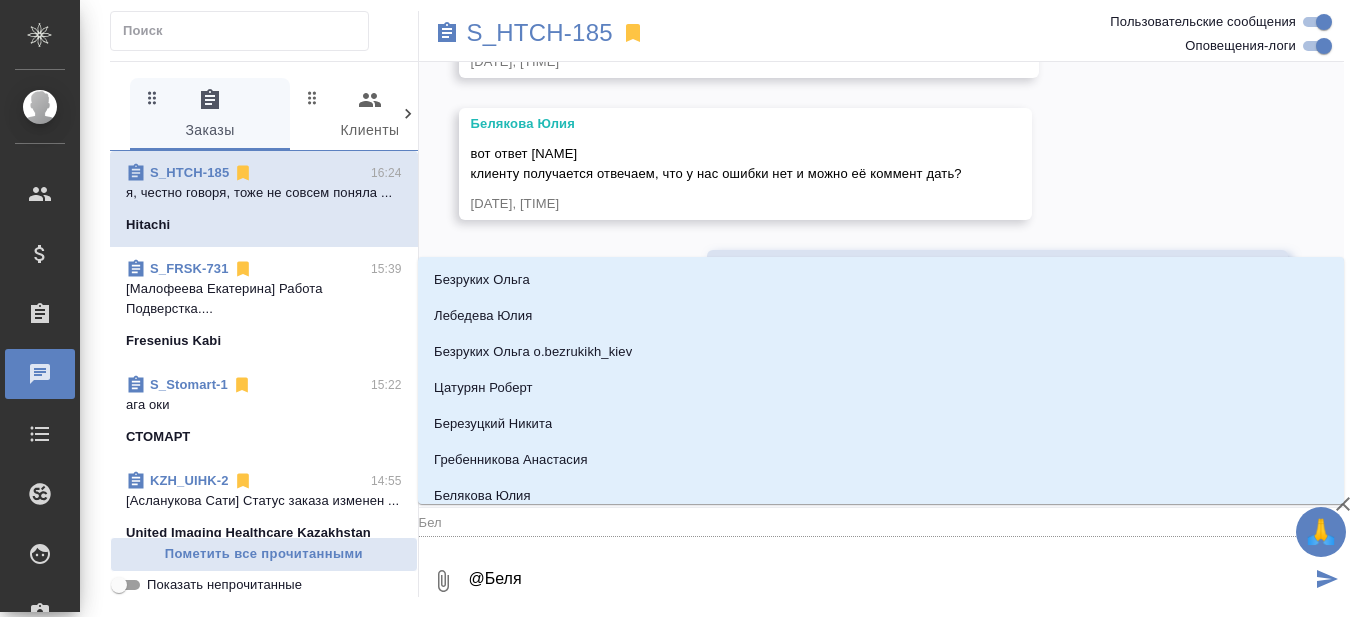 click on "Безруких Ольга" at bounding box center [881, 280] 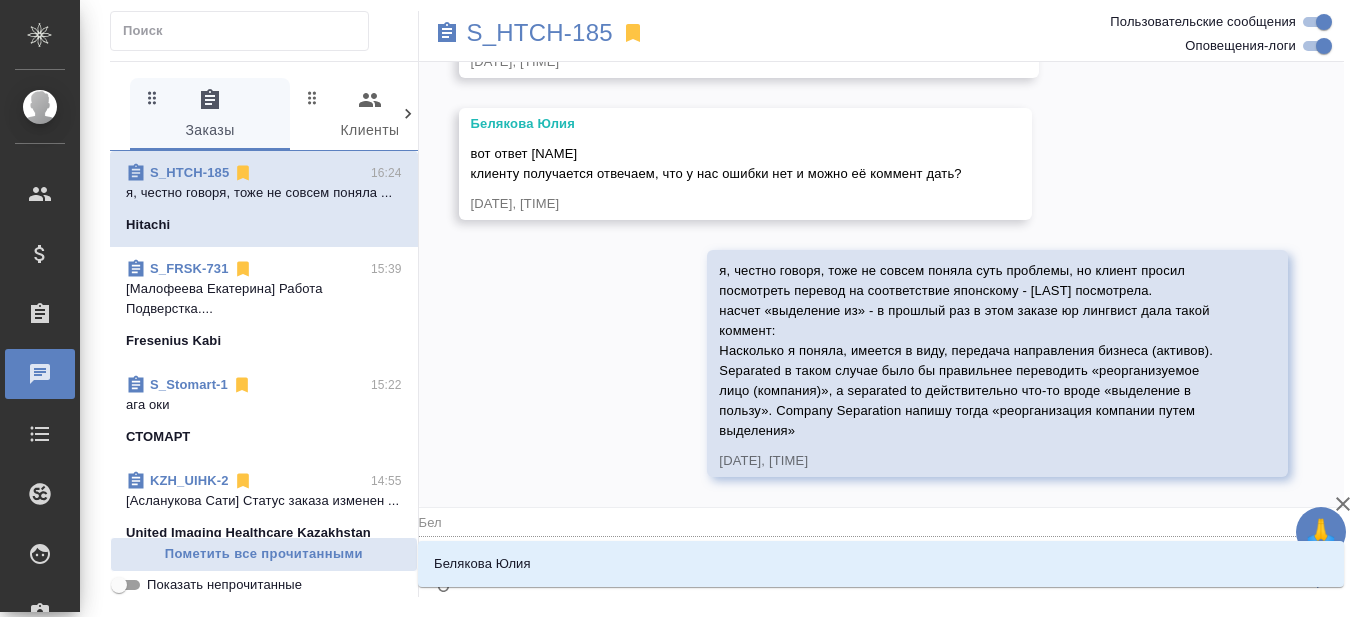 type on "Беля" 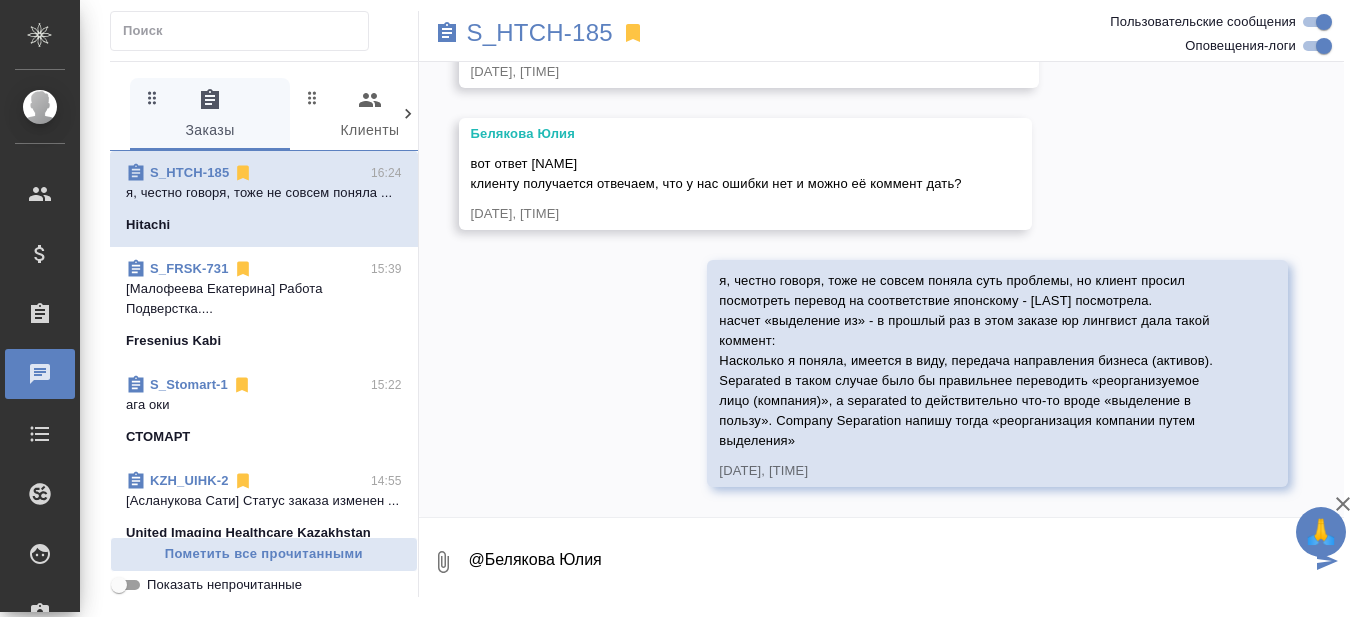 type on "@Белякова Юлия" 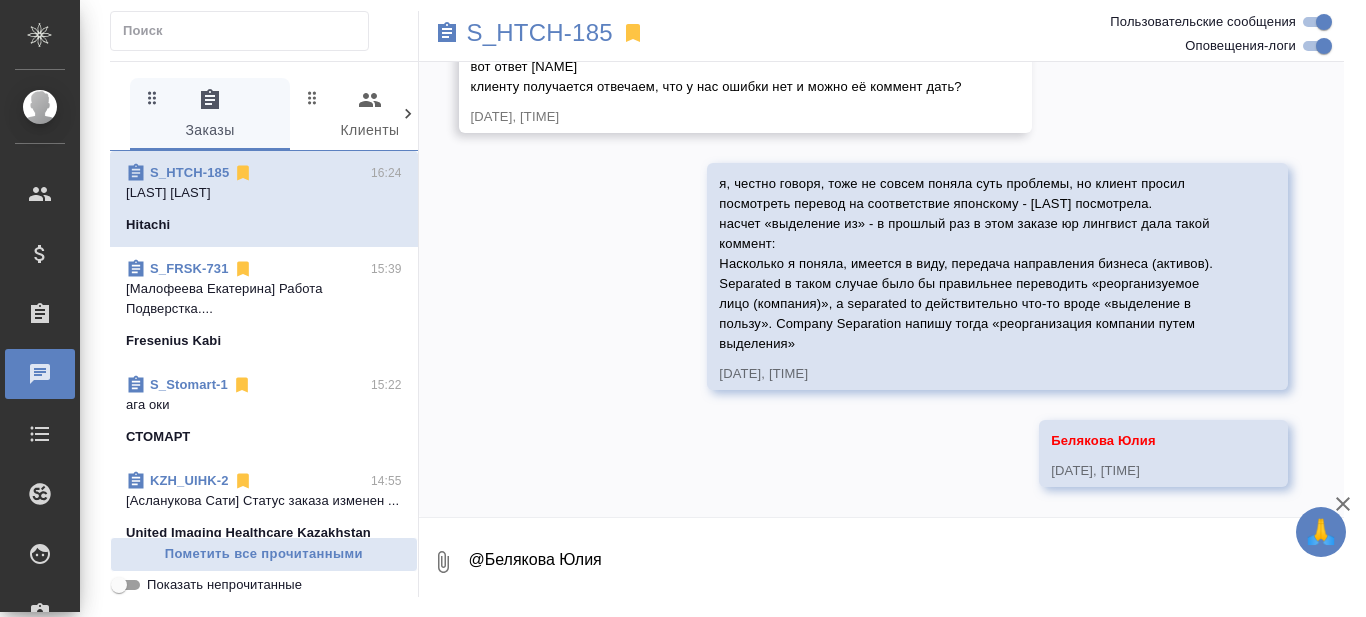 scroll, scrollTop: 37298, scrollLeft: 0, axis: vertical 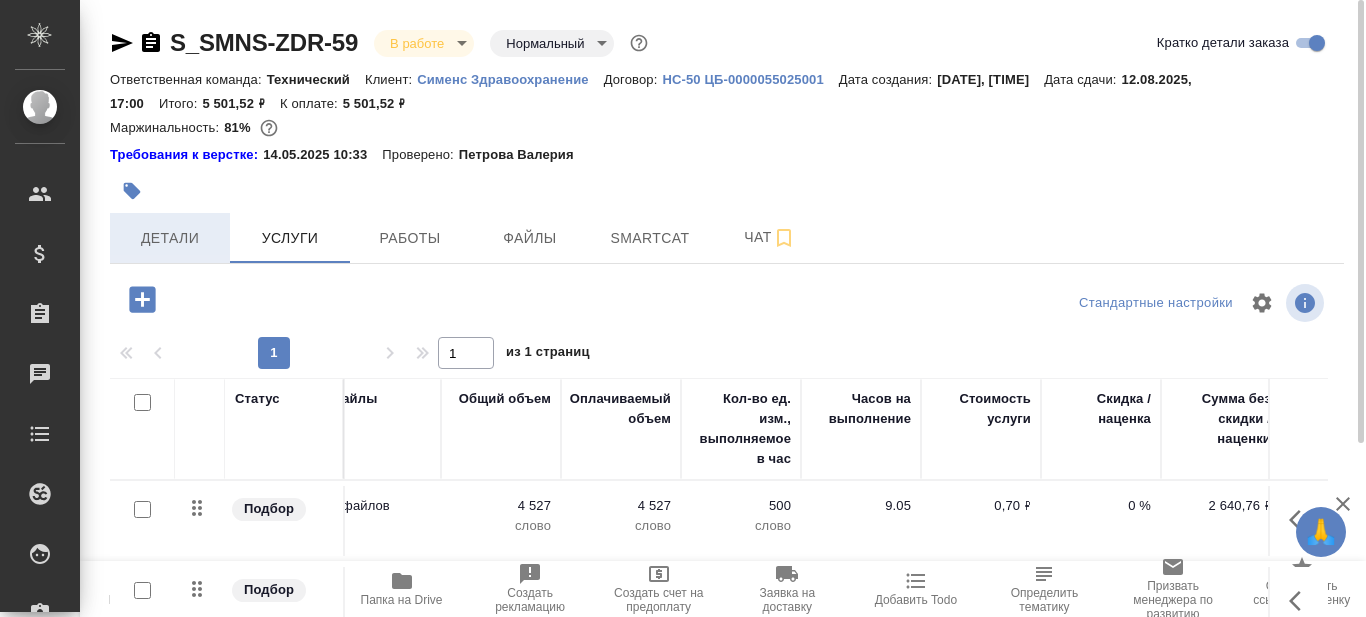 click on "Детали" at bounding box center (170, 238) 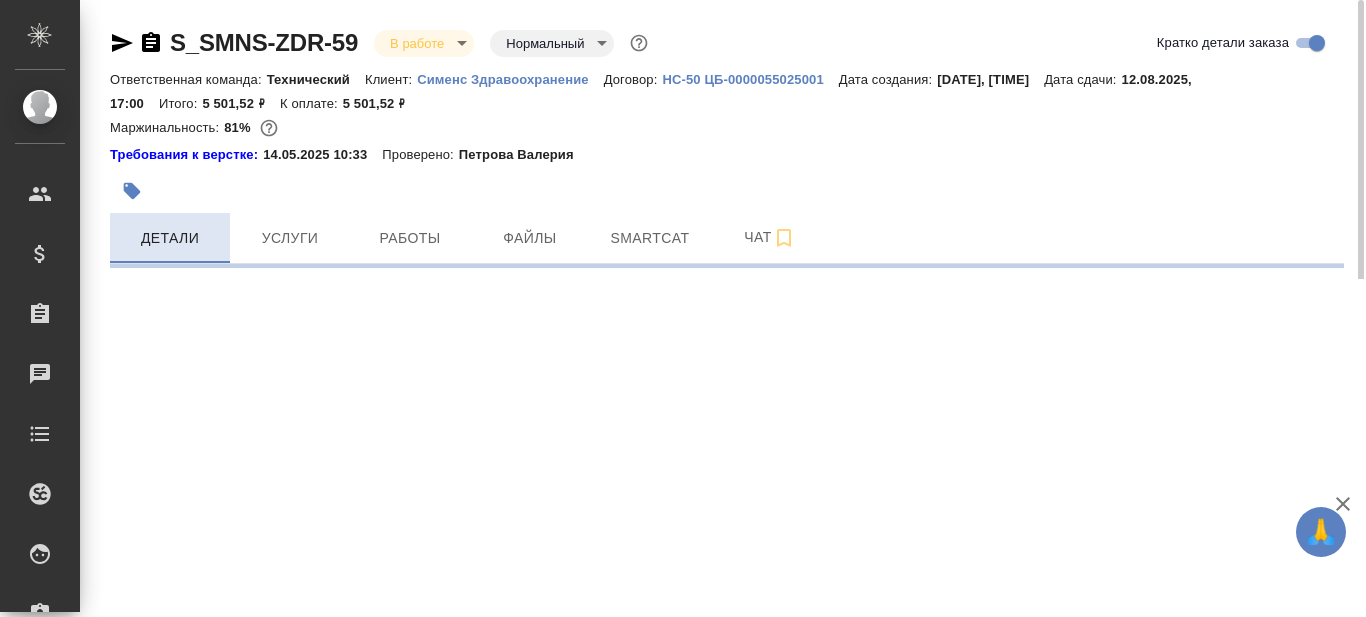 select on "RU" 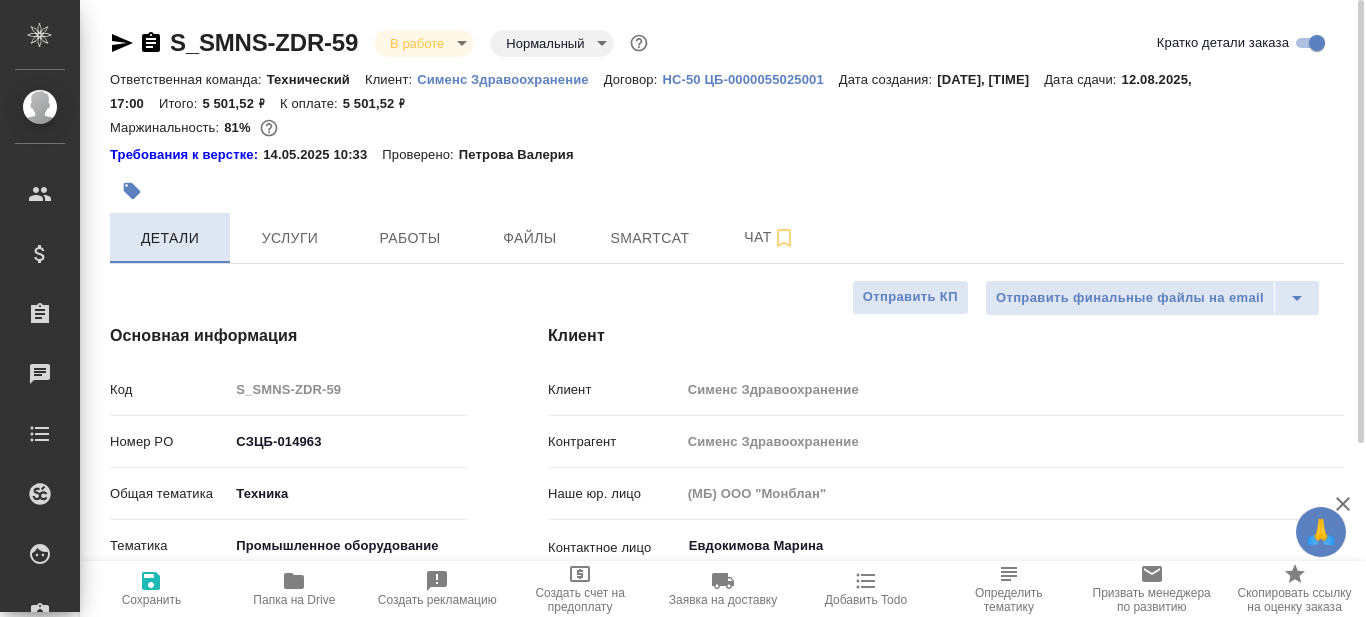 type on "x" 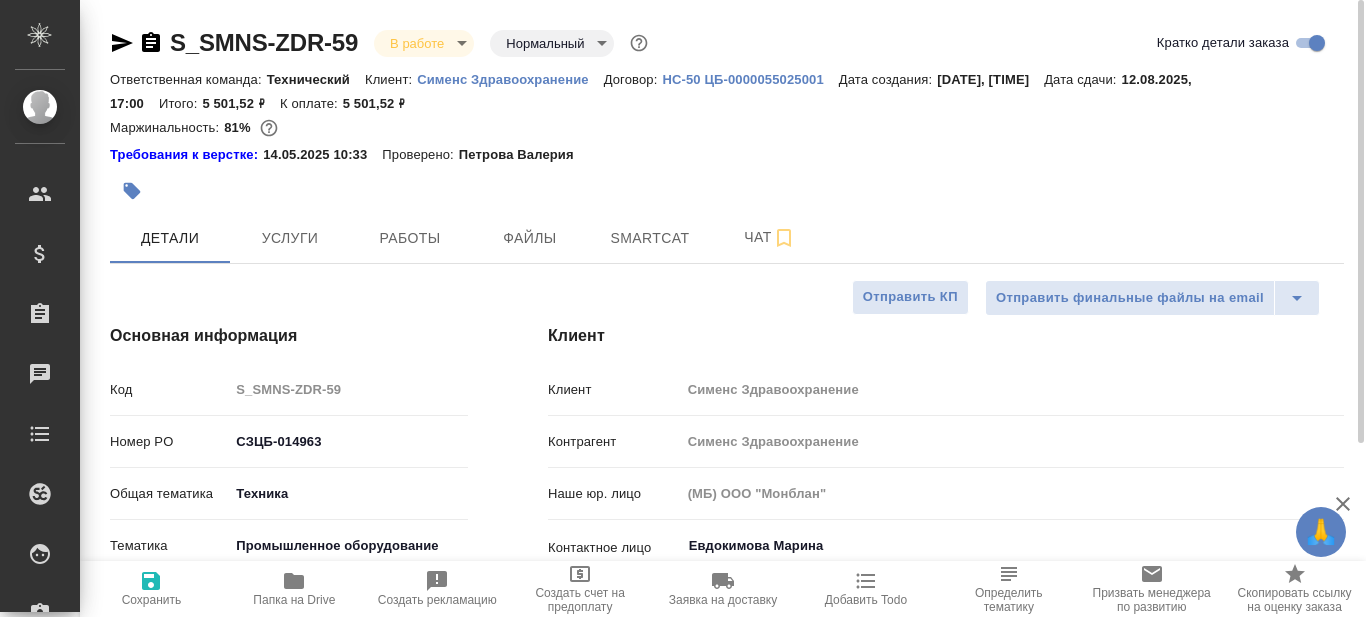 scroll, scrollTop: 100, scrollLeft: 0, axis: vertical 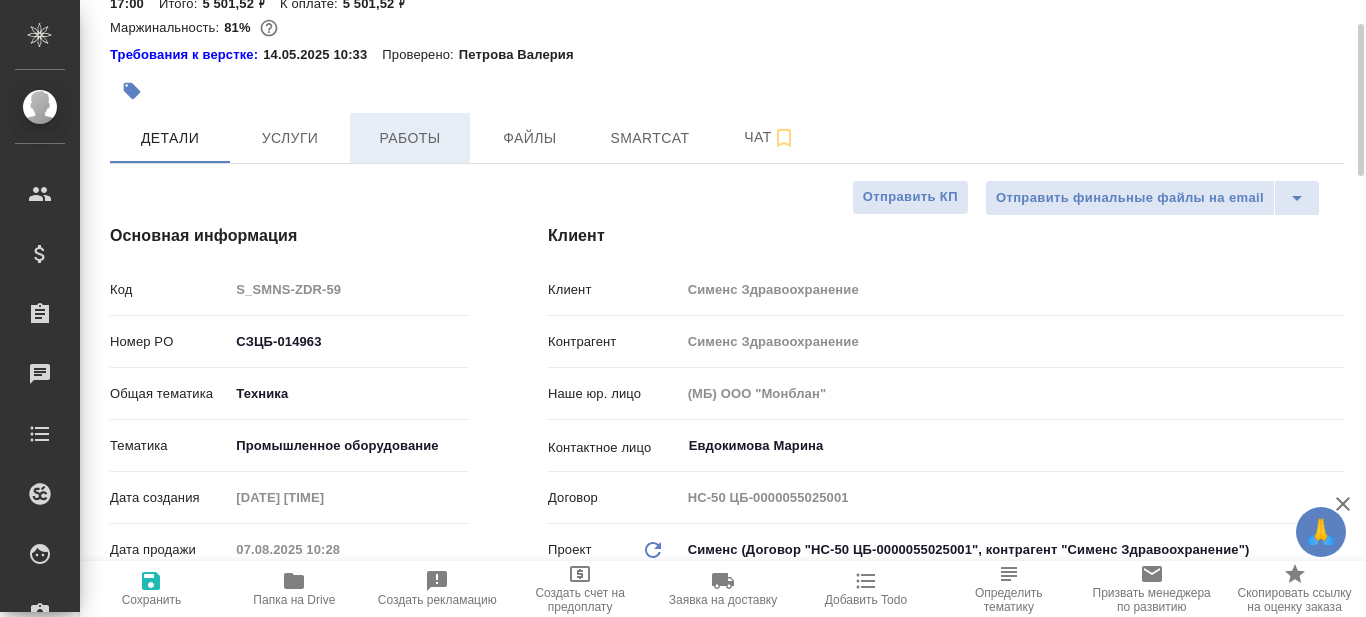 click on "Работы" at bounding box center (410, 138) 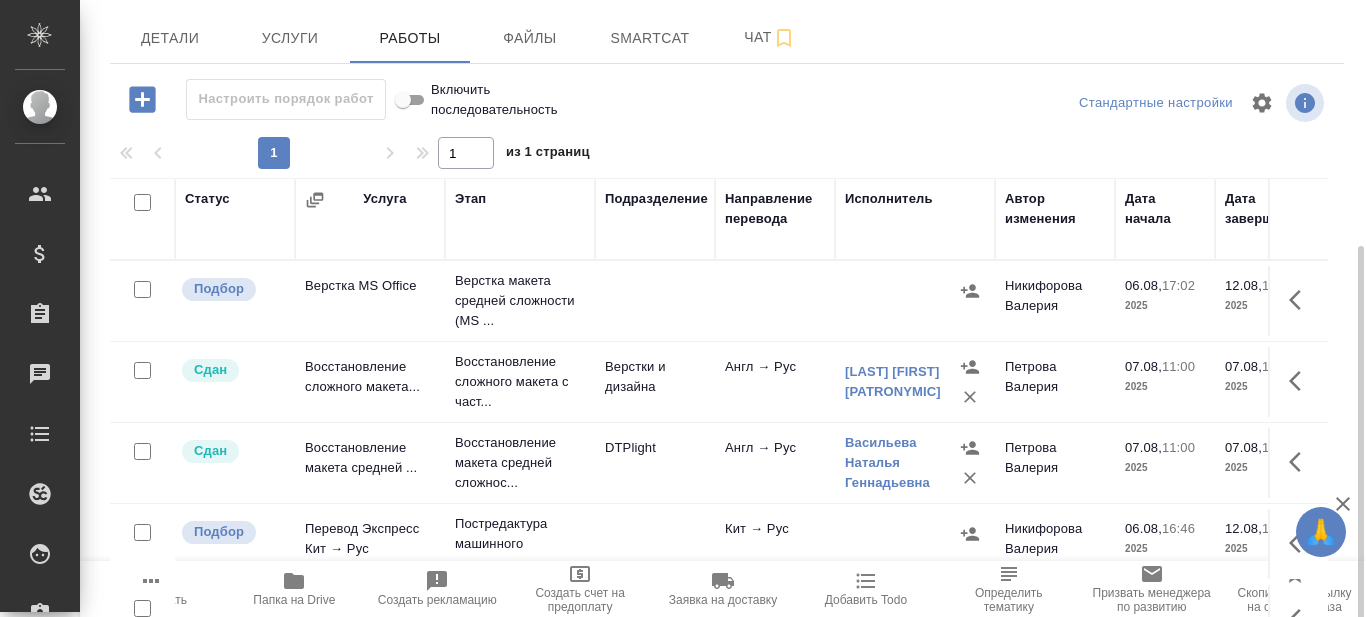 scroll, scrollTop: 262, scrollLeft: 0, axis: vertical 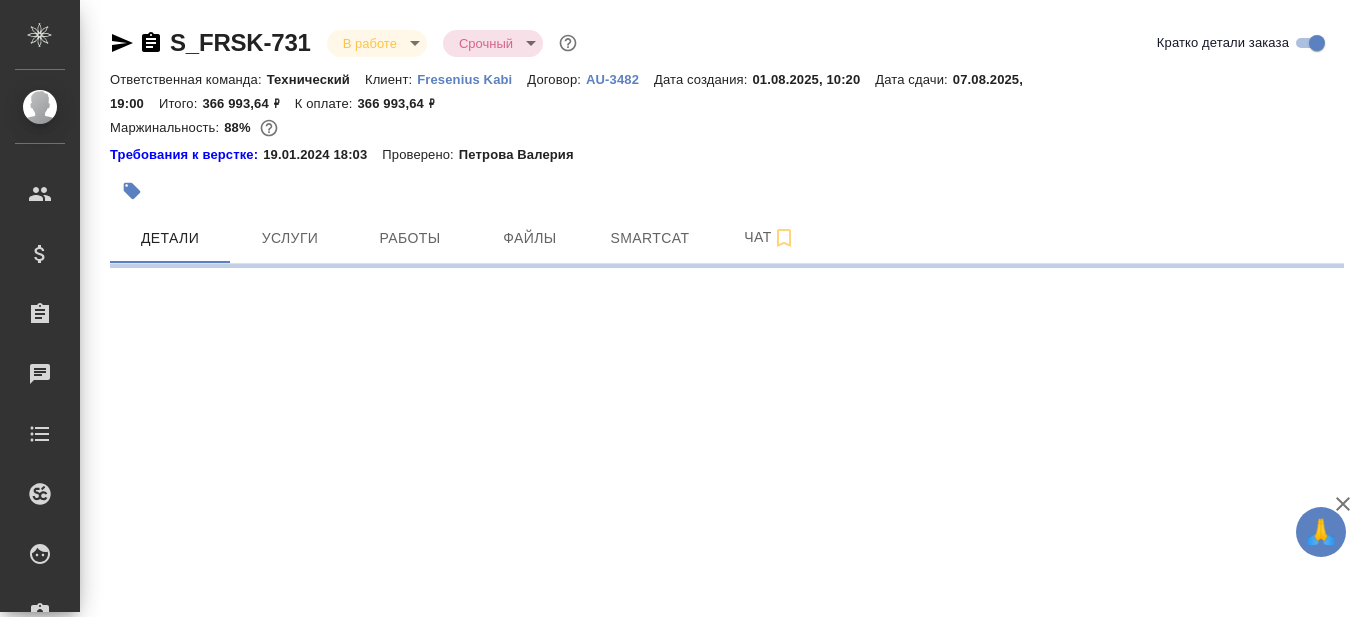 select on "RU" 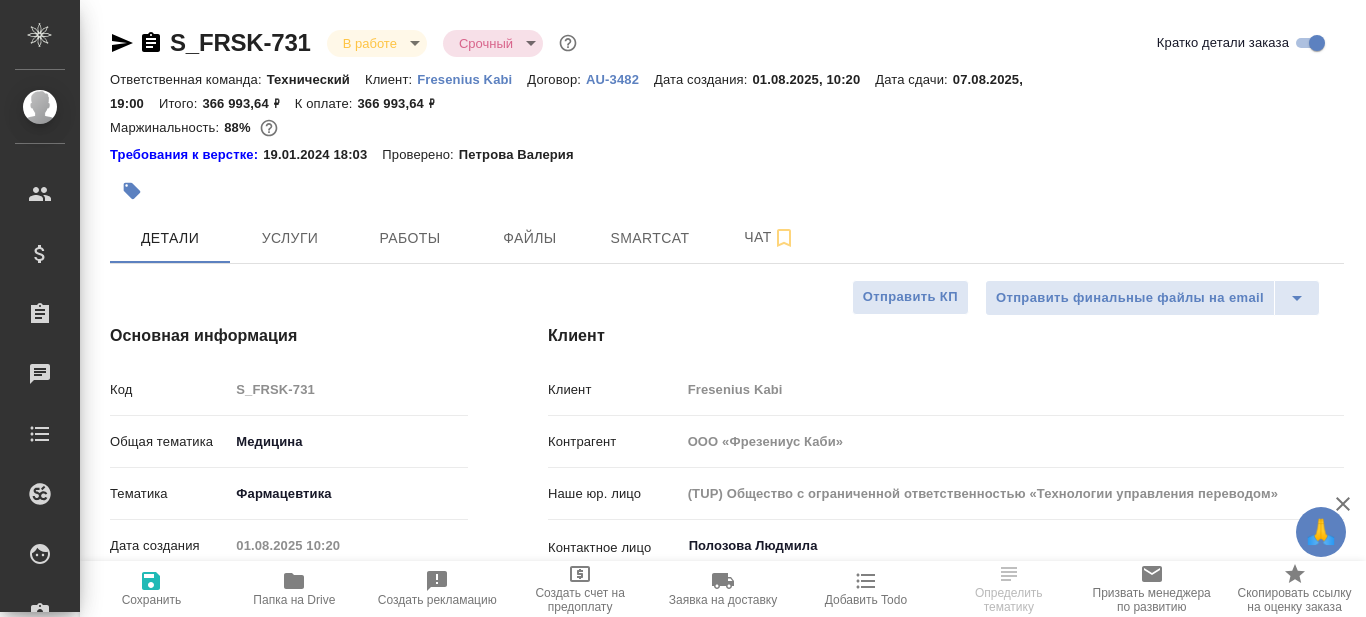 type on "x" 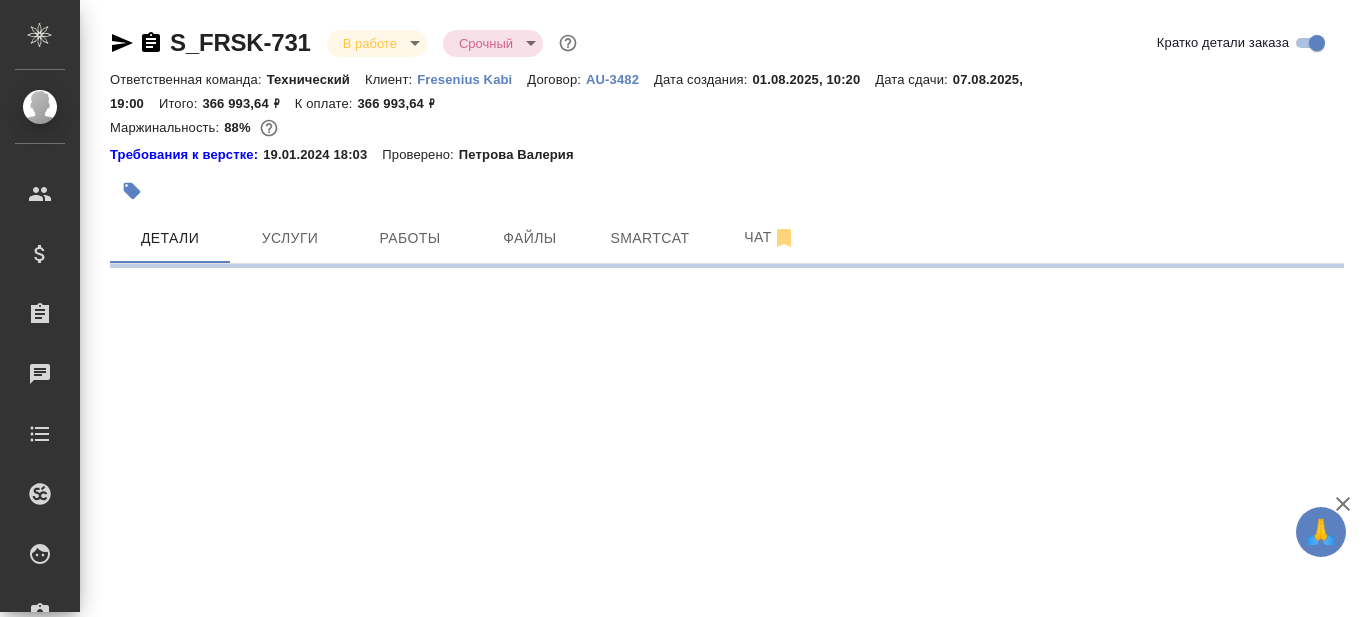 select on "RU" 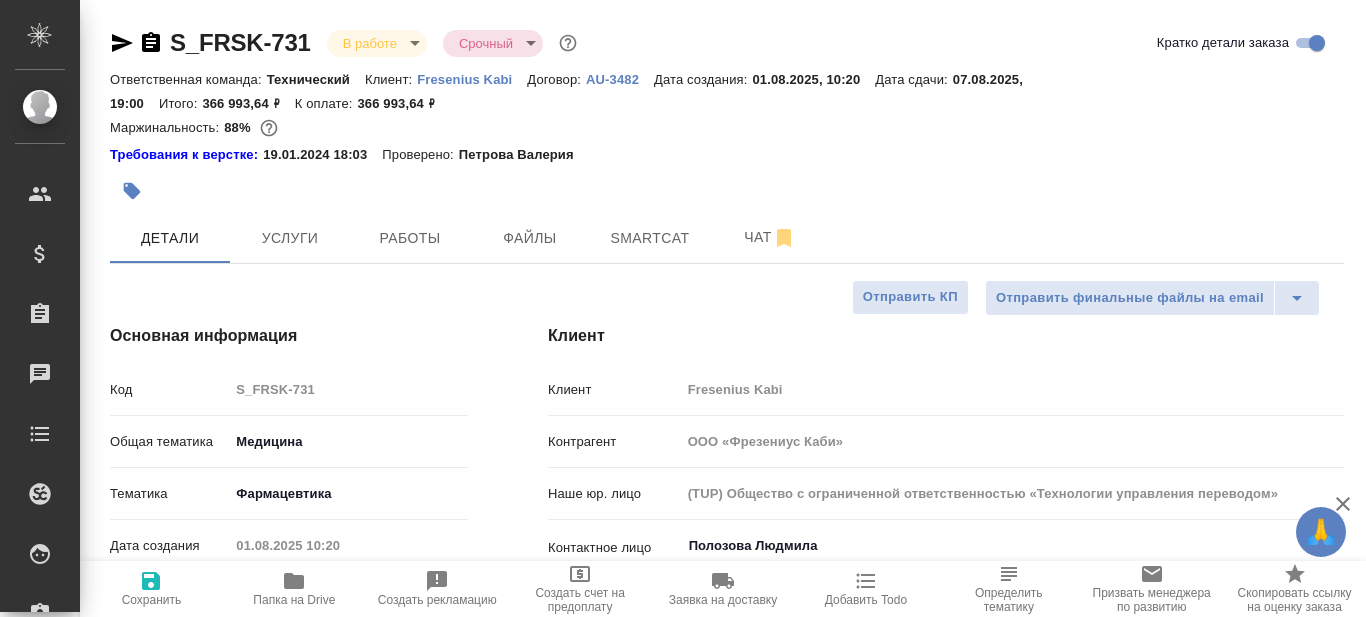 type on "x" 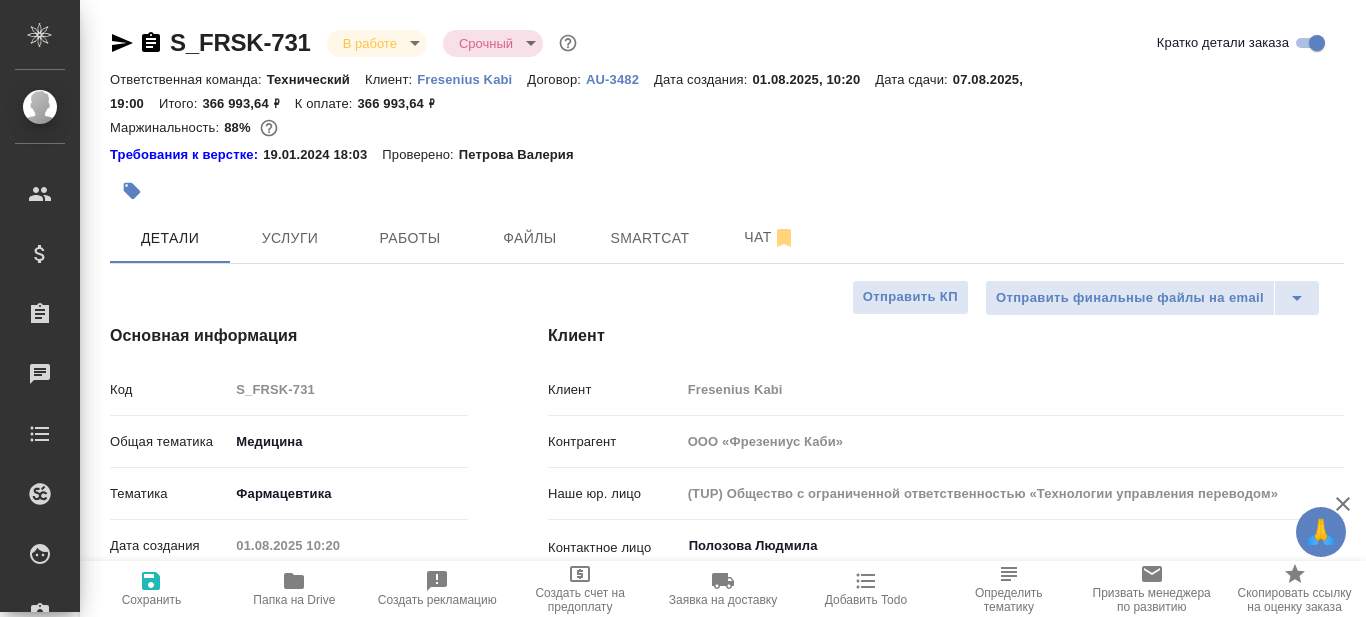 type on "x" 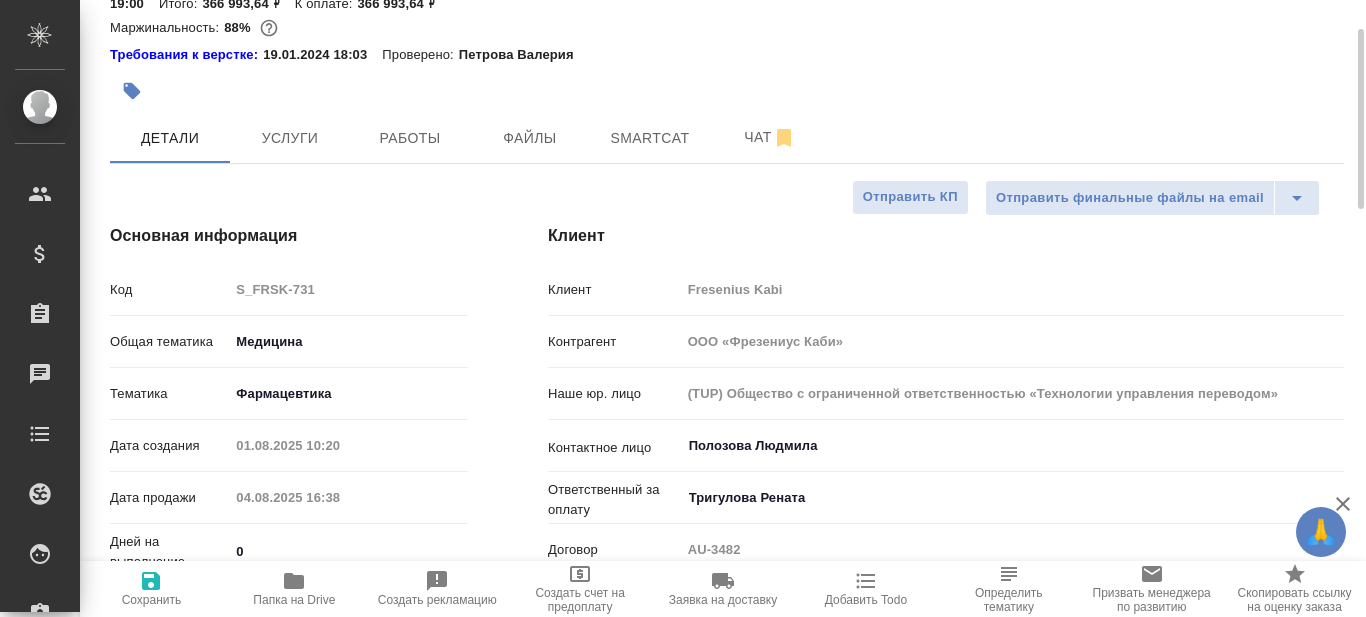 scroll, scrollTop: 0, scrollLeft: 0, axis: both 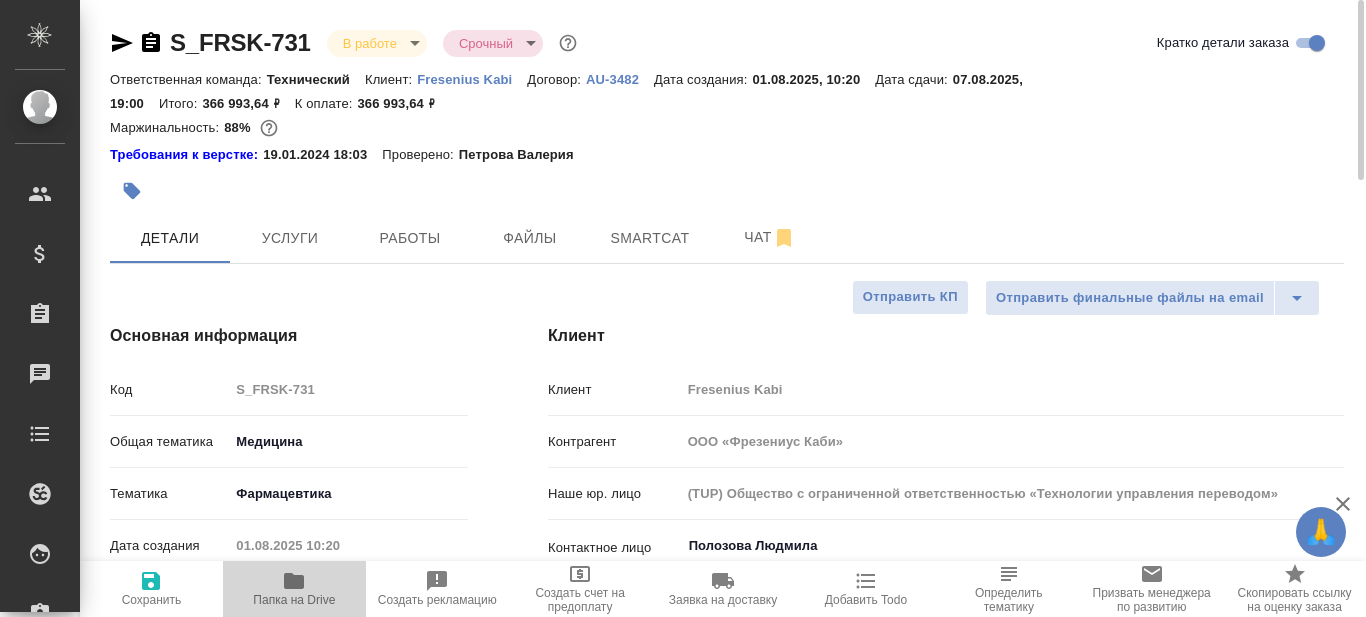 click 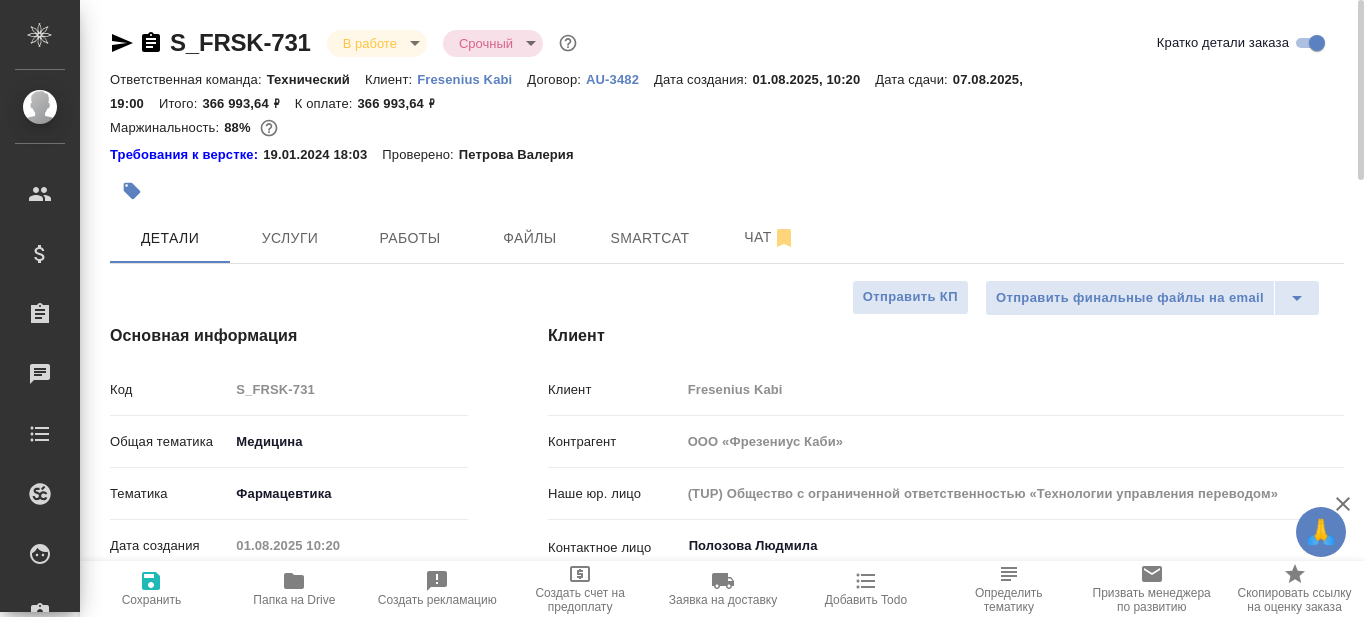 type on "x" 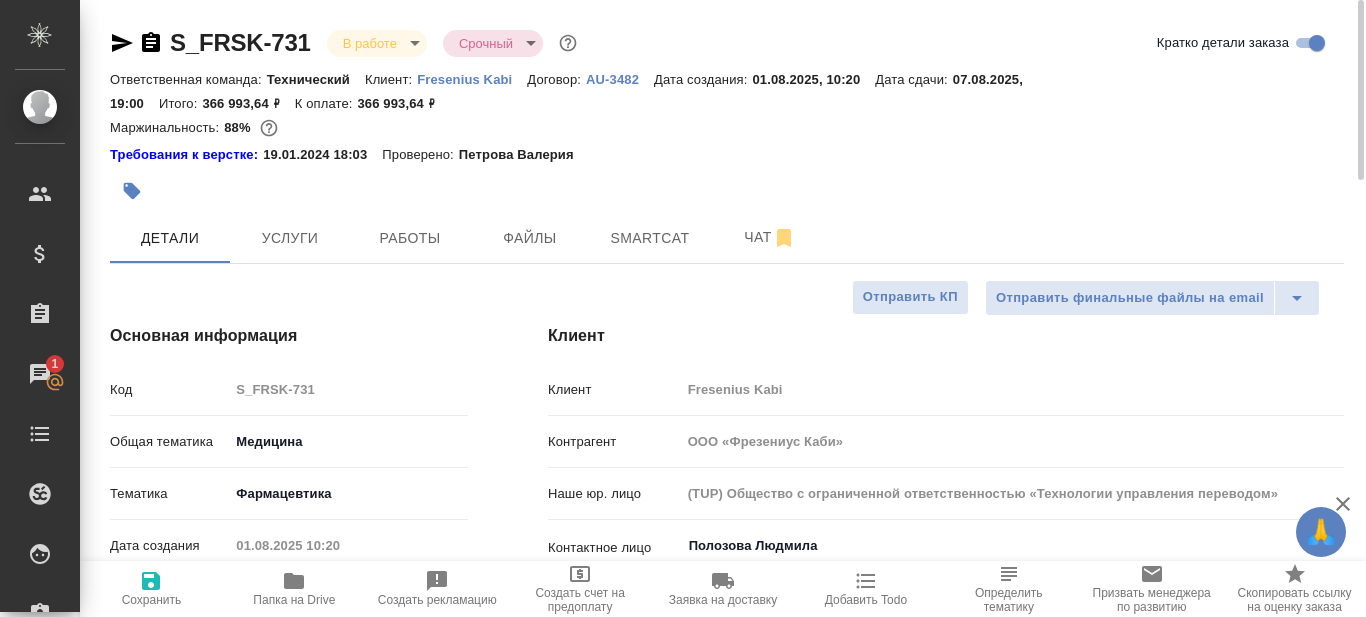 type on "x" 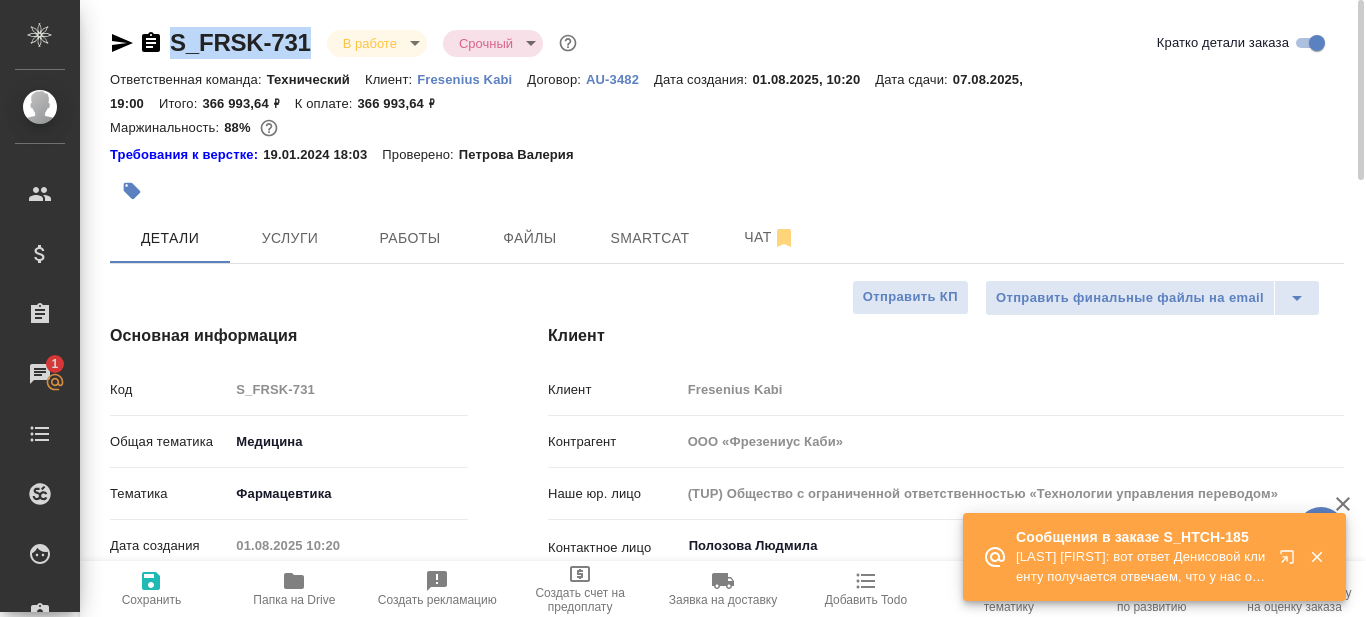 drag, startPoint x: 315, startPoint y: 44, endPoint x: 176, endPoint y: 35, distance: 139.29106 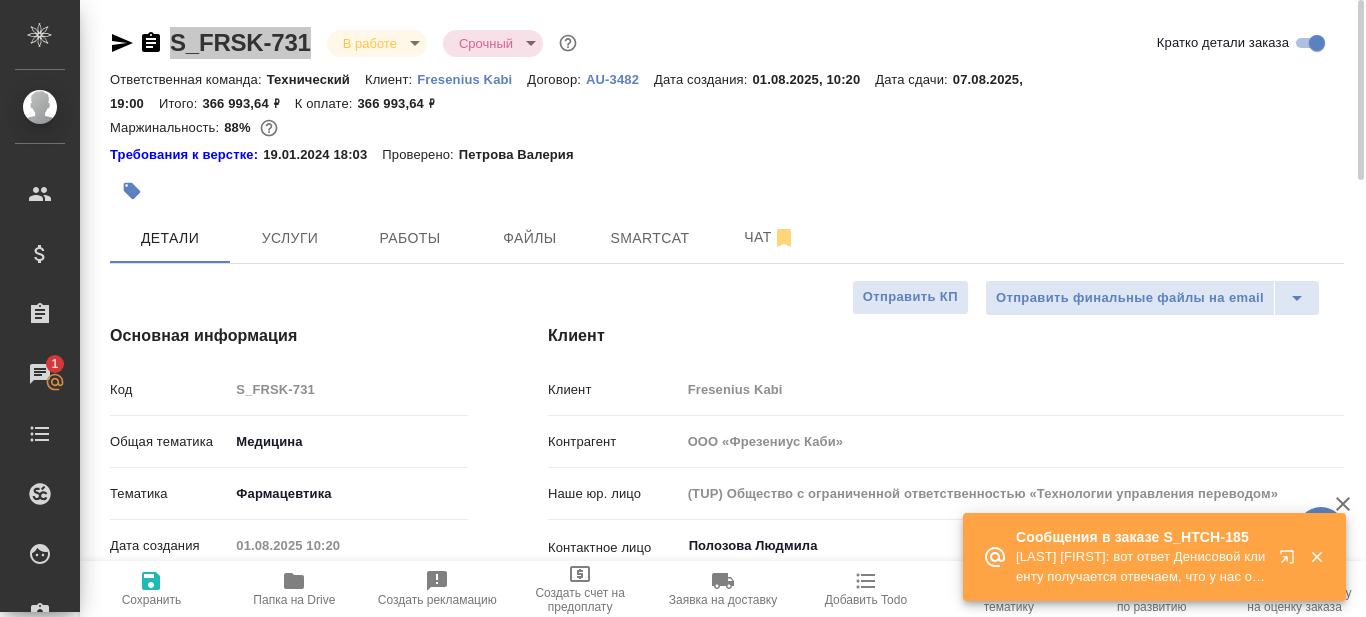 type on "x" 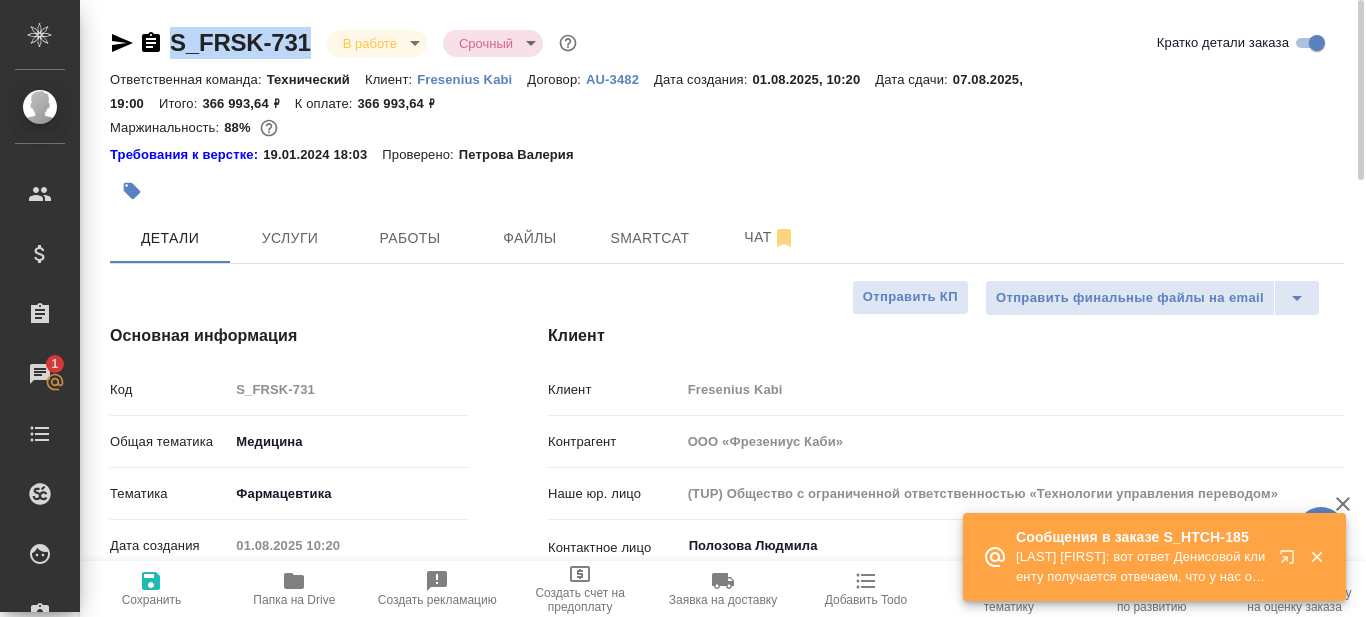 type on "x" 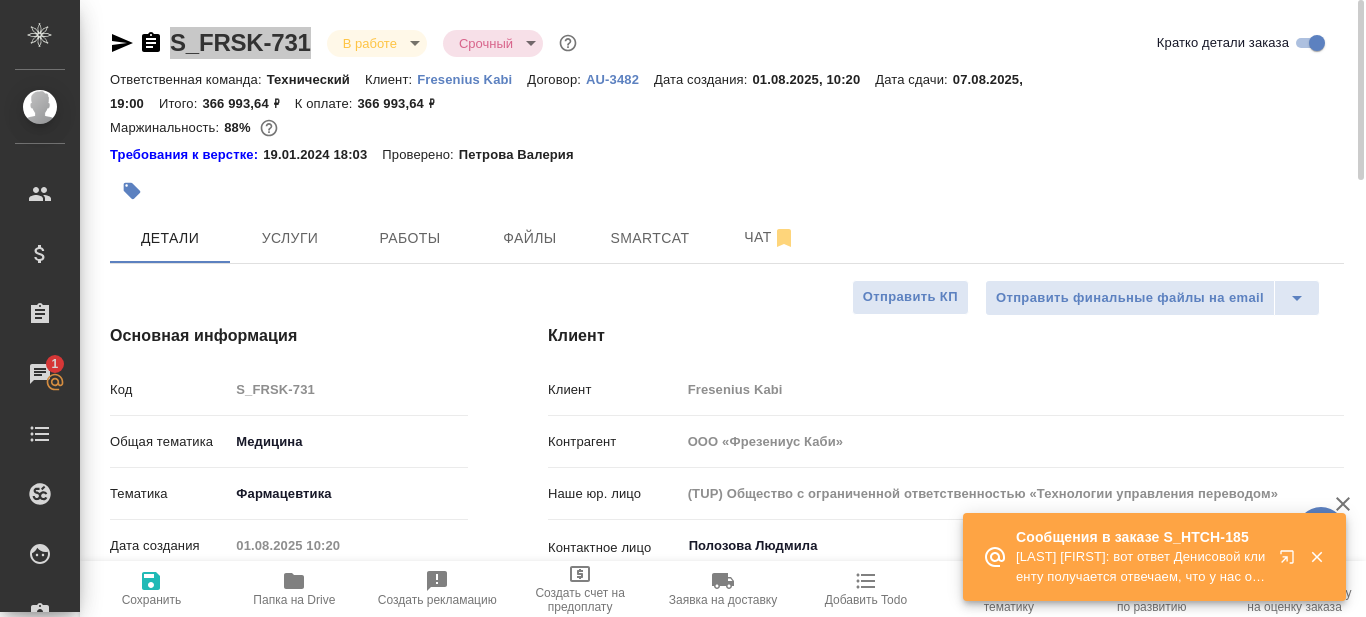 type on "x" 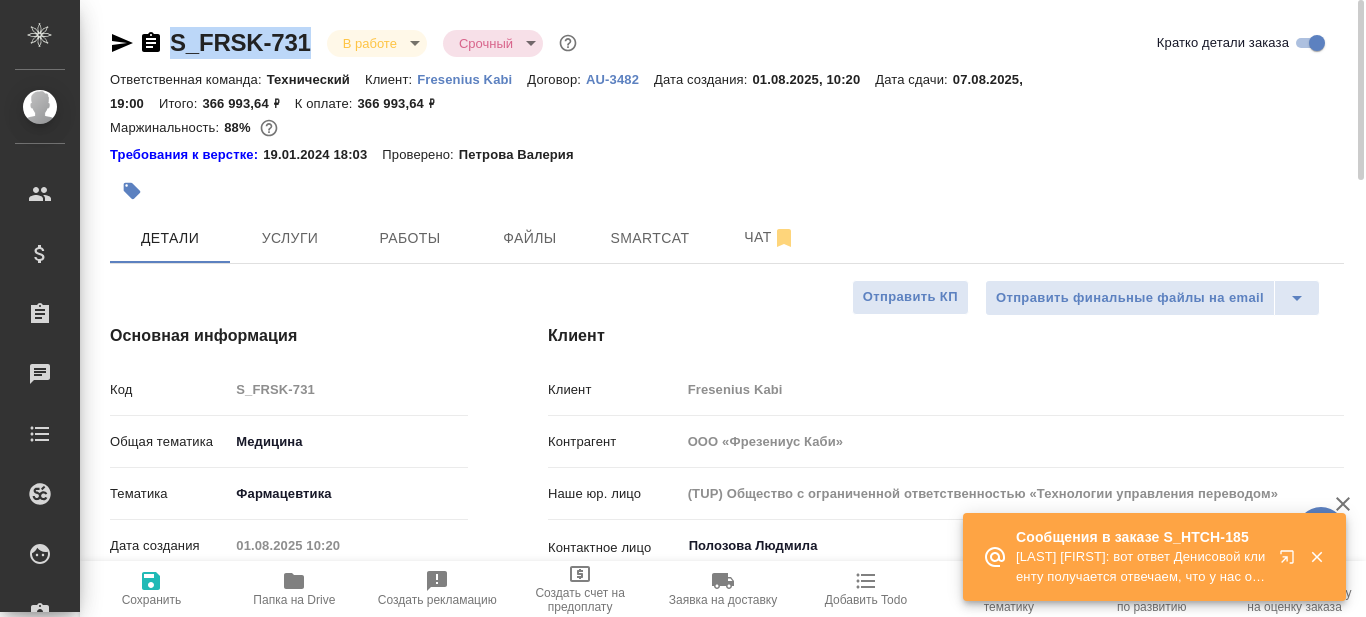 type on "x" 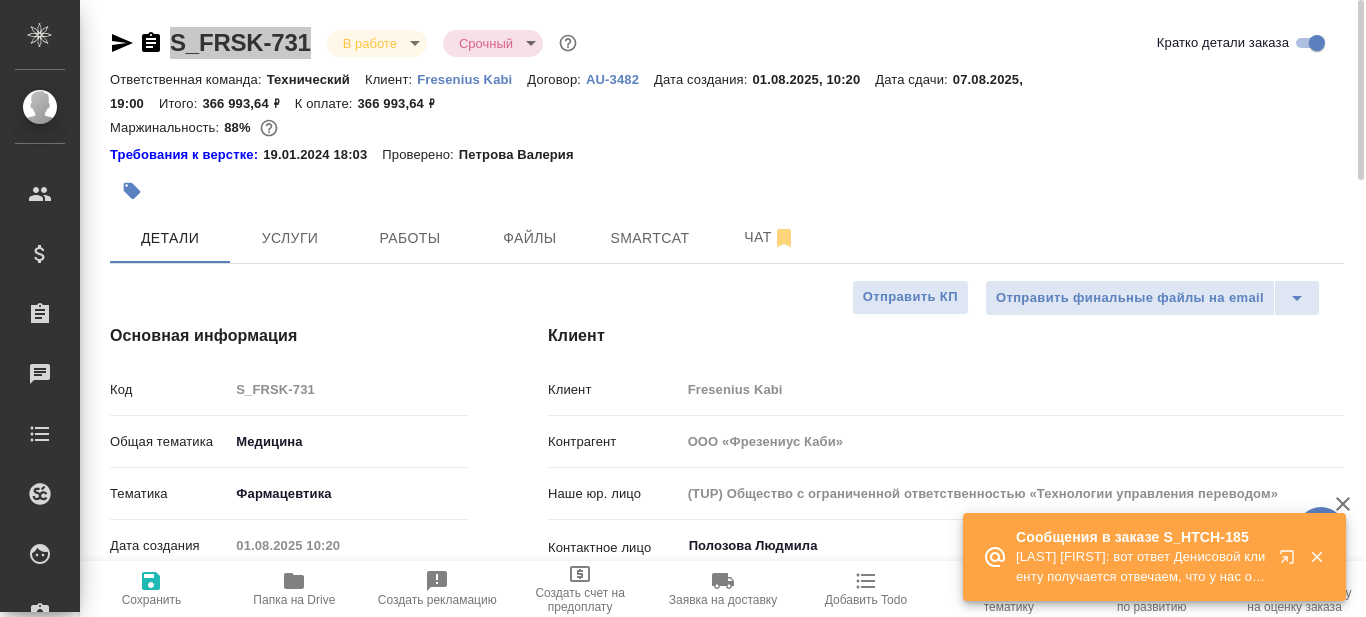 type on "x" 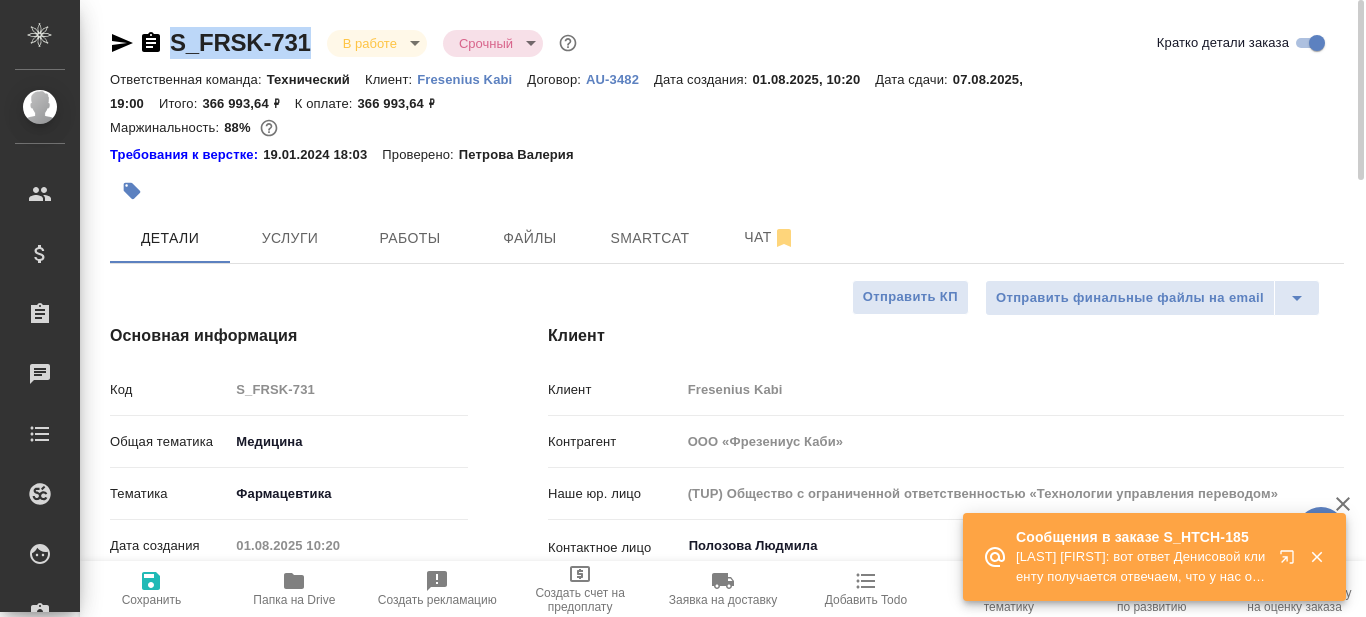 type on "x" 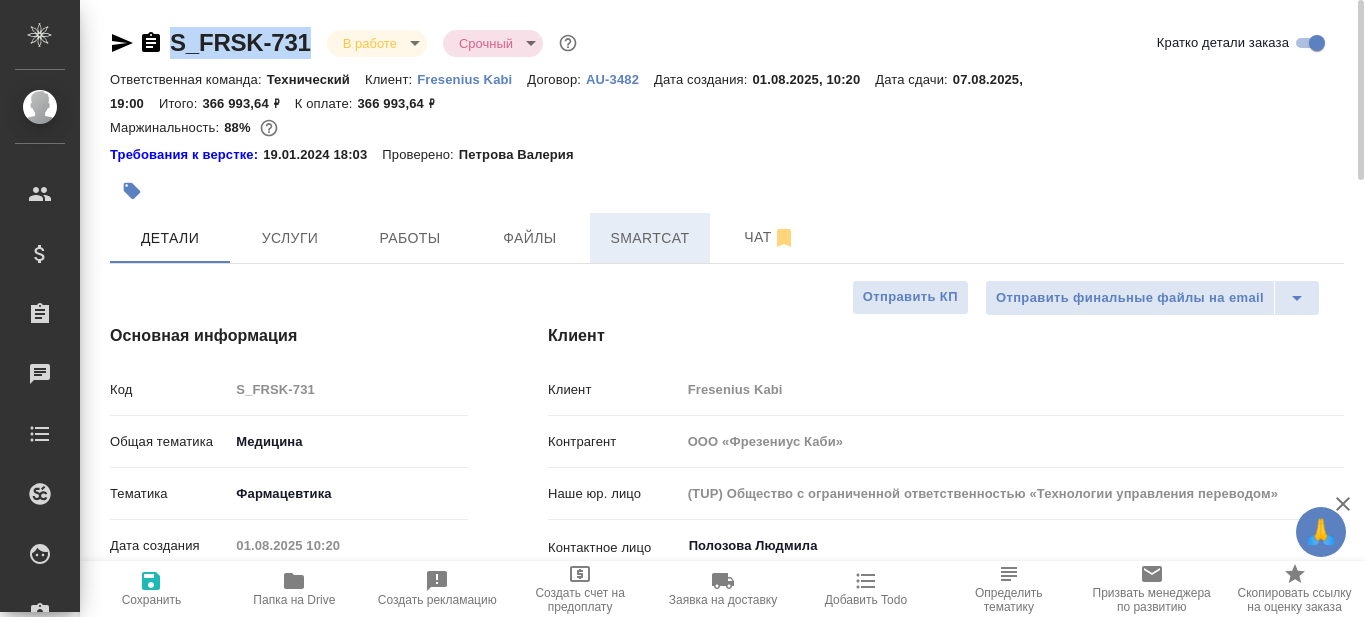 click on "Smartcat" at bounding box center [650, 238] 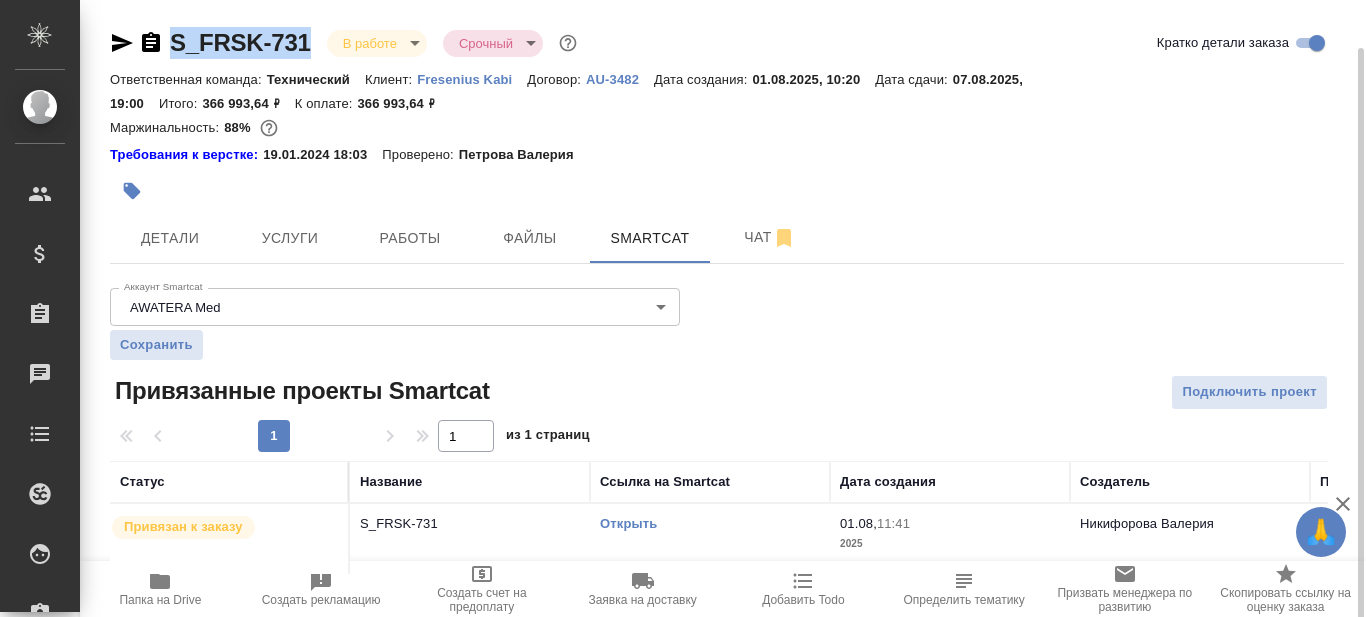 scroll, scrollTop: 24, scrollLeft: 0, axis: vertical 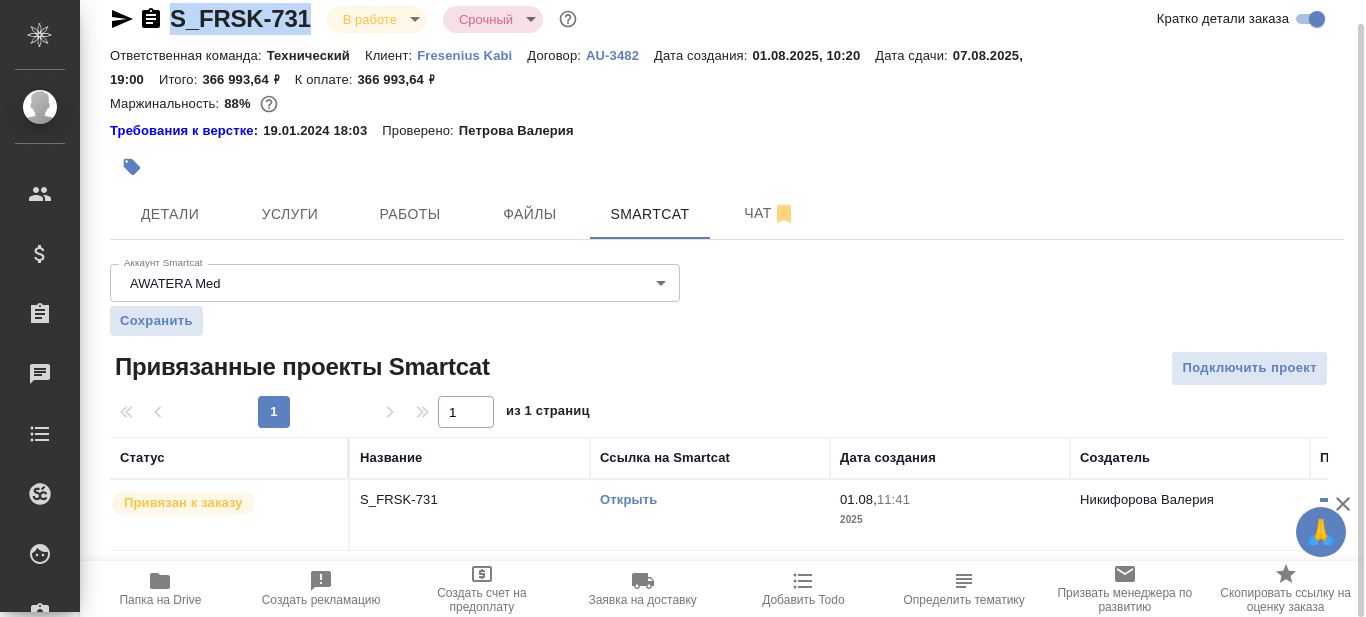 click on "Открыть" at bounding box center (628, 499) 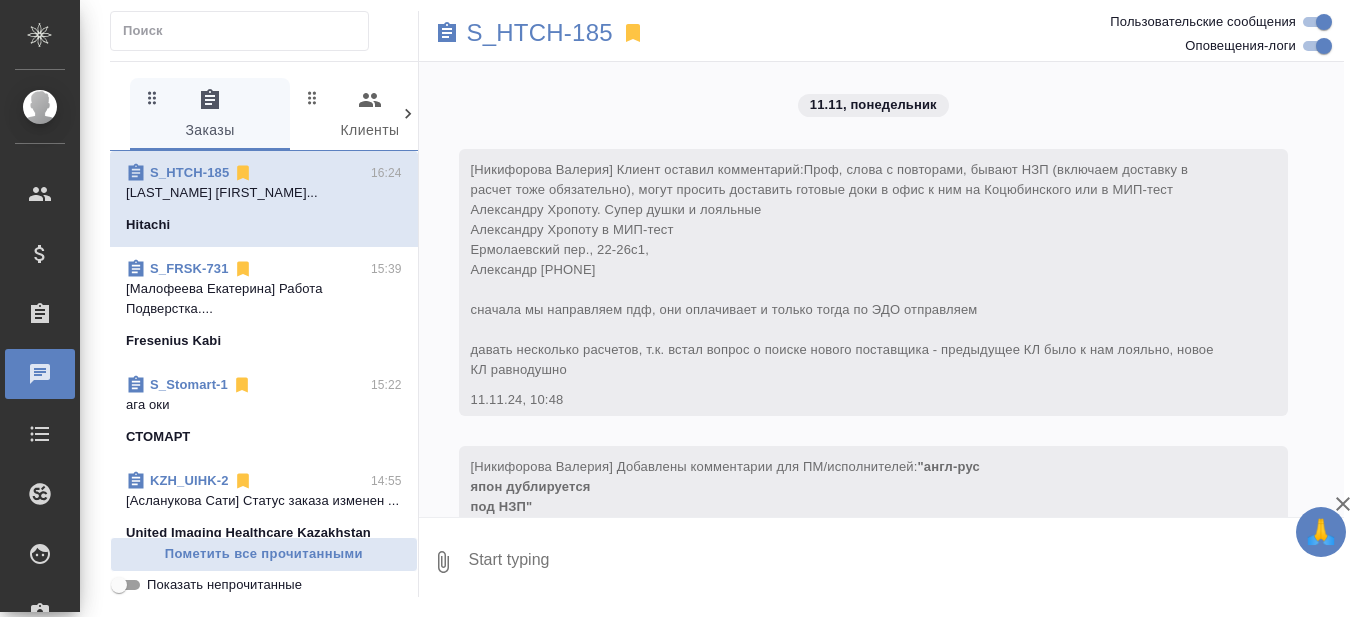 scroll, scrollTop: 0, scrollLeft: 0, axis: both 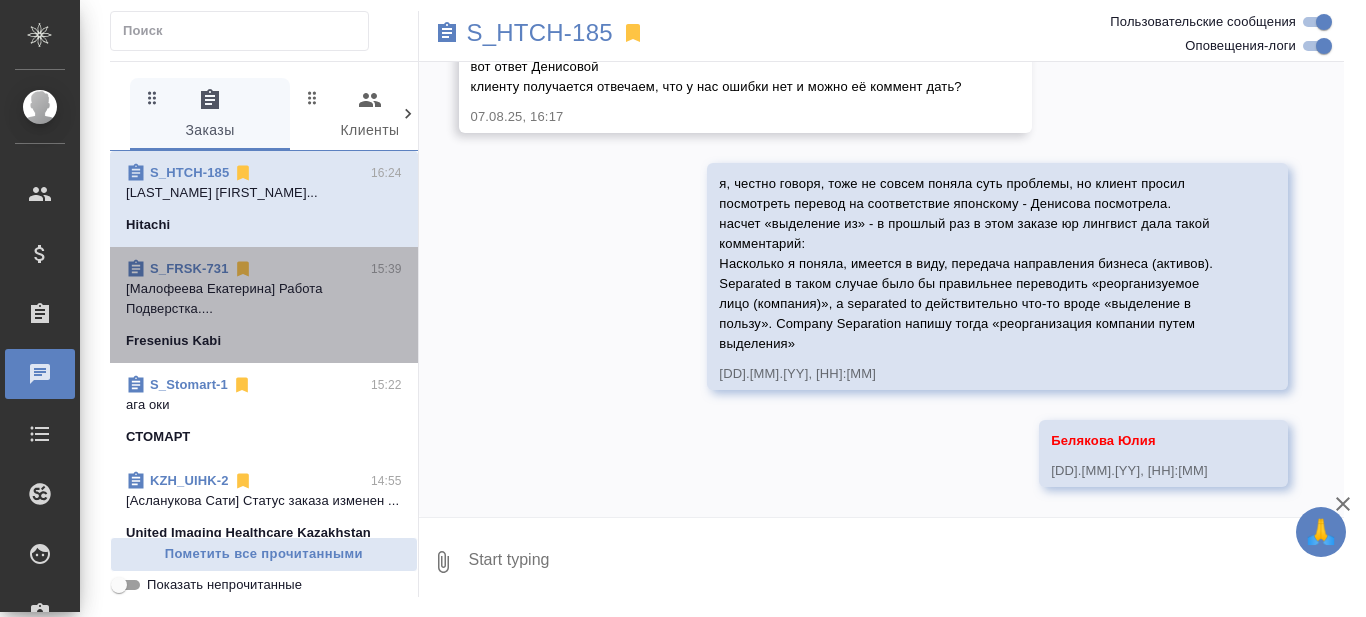 click on "[Малофеева Екатерина] Работа Подверстка...." at bounding box center [264, 299] 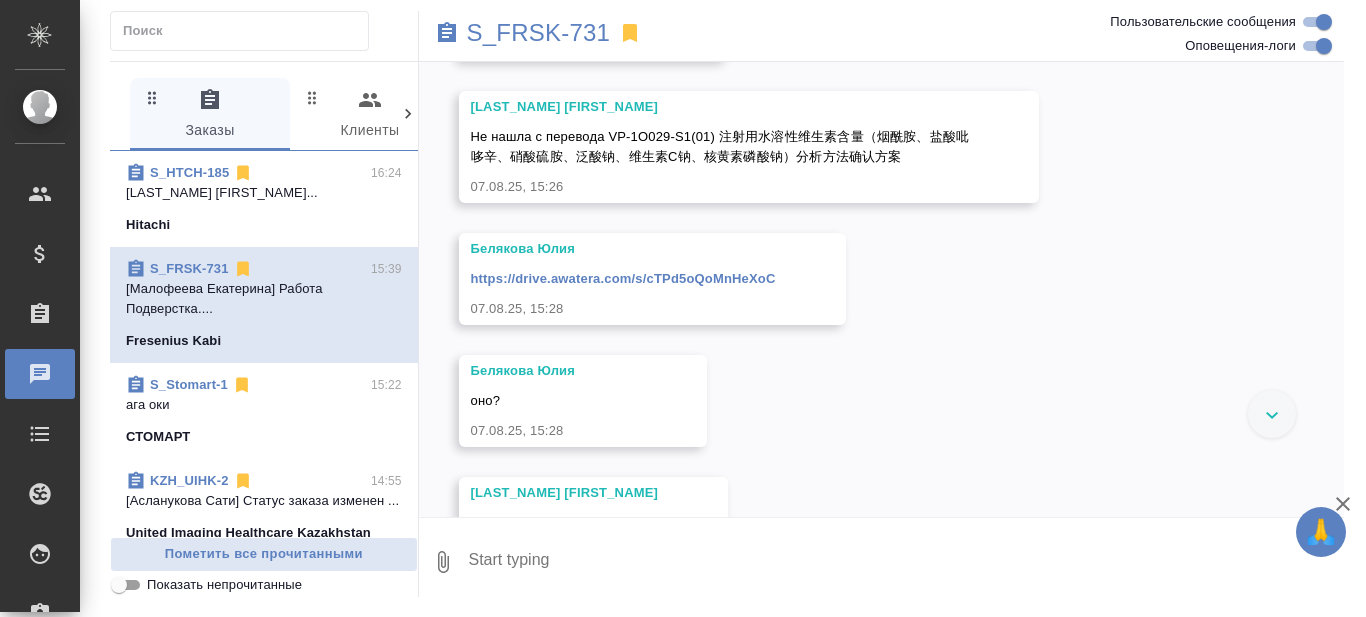 scroll, scrollTop: 22410, scrollLeft: 0, axis: vertical 